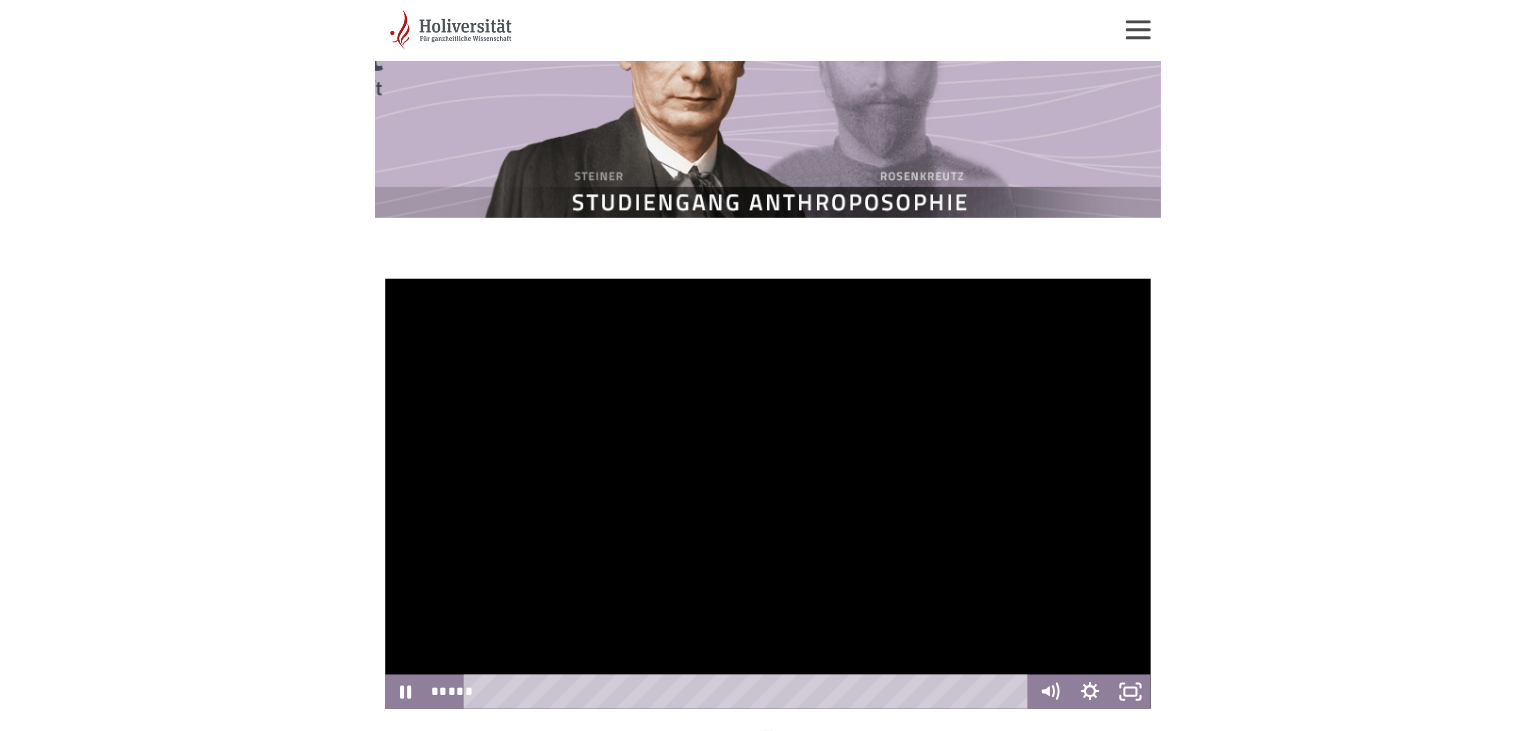 scroll, scrollTop: 64, scrollLeft: 0, axis: vertical 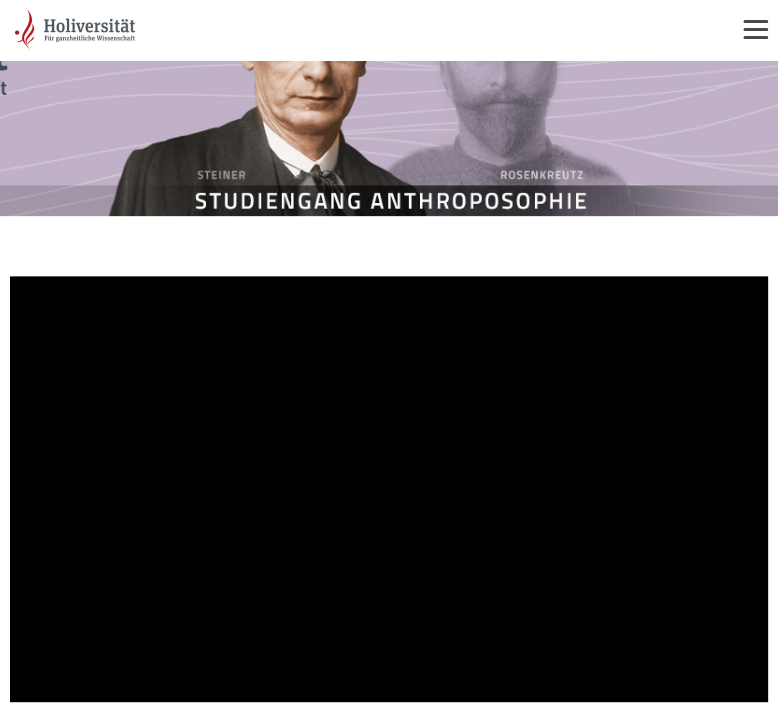 click at bounding box center (389, 489) 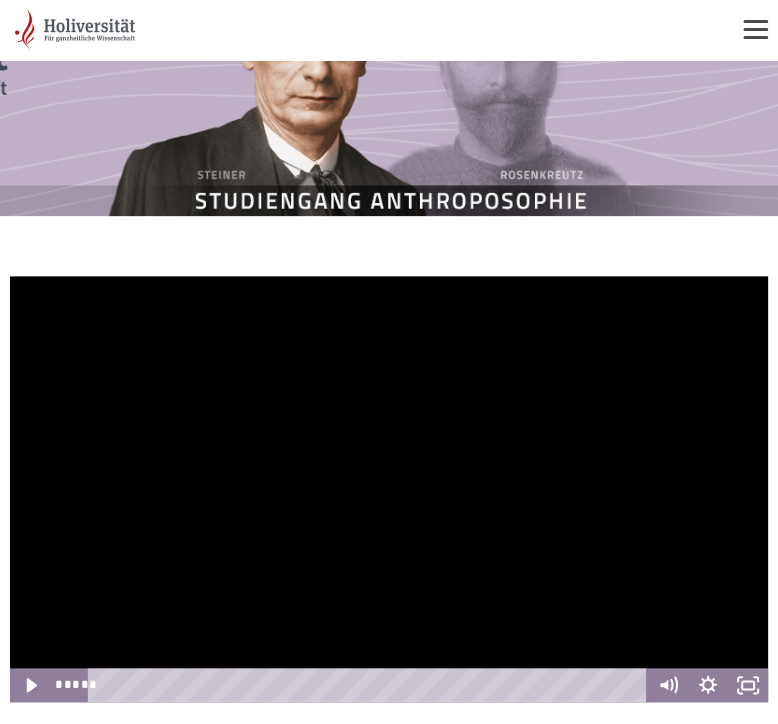 click at bounding box center [389, 489] 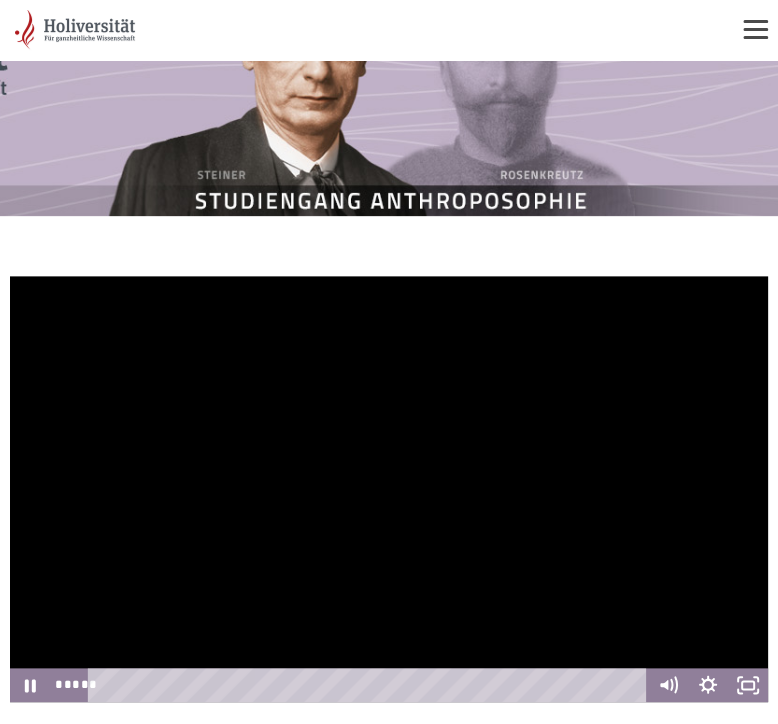 click at bounding box center (389, 489) 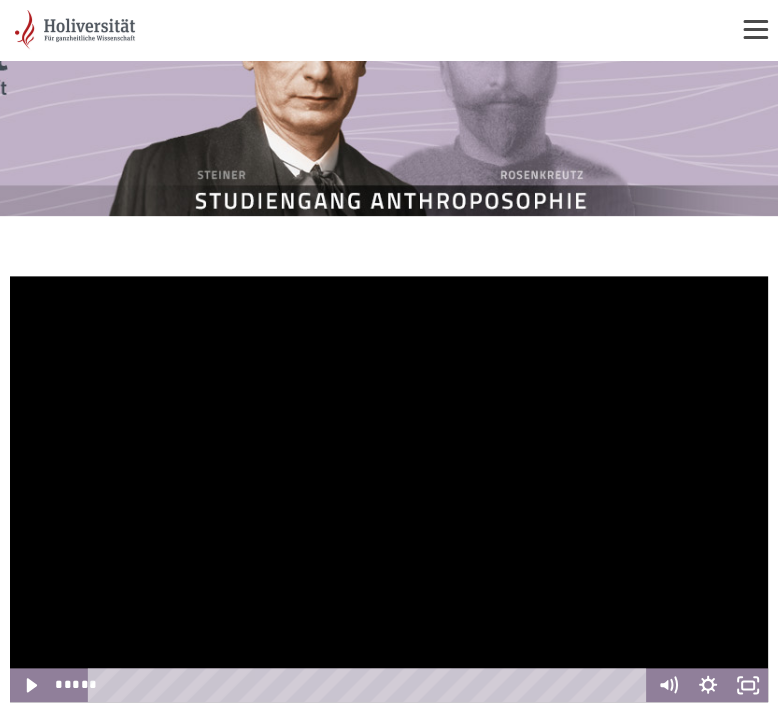 click at bounding box center [389, 489] 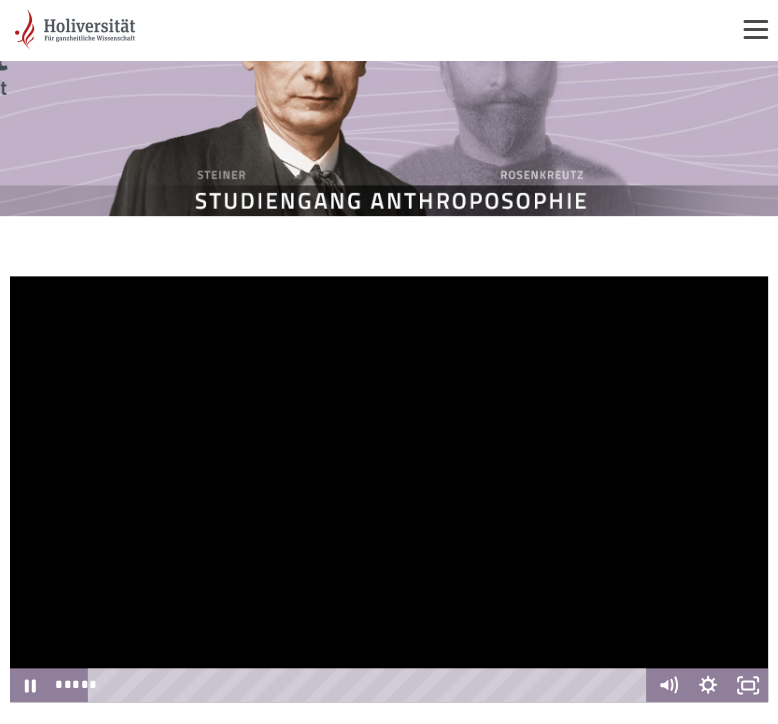 type 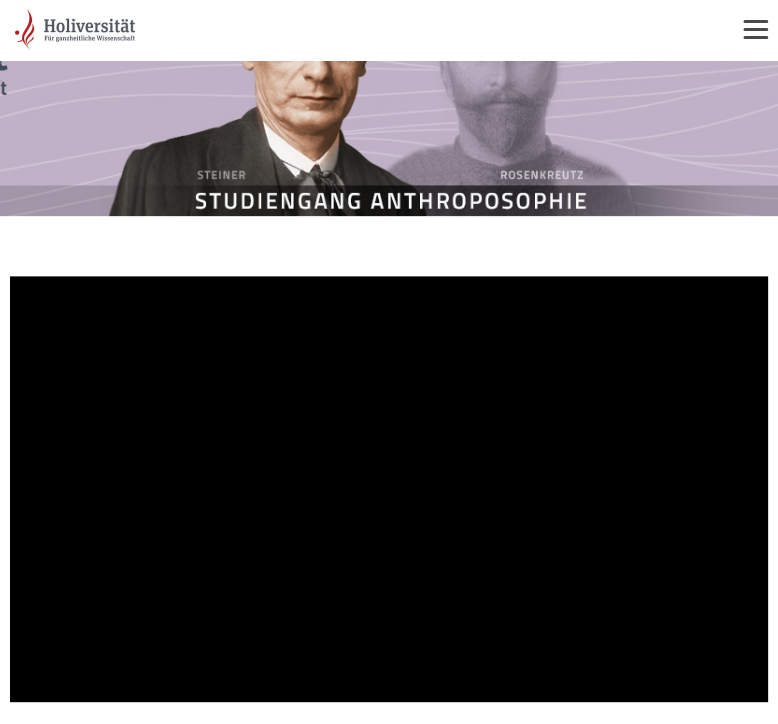 click at bounding box center (389, 489) 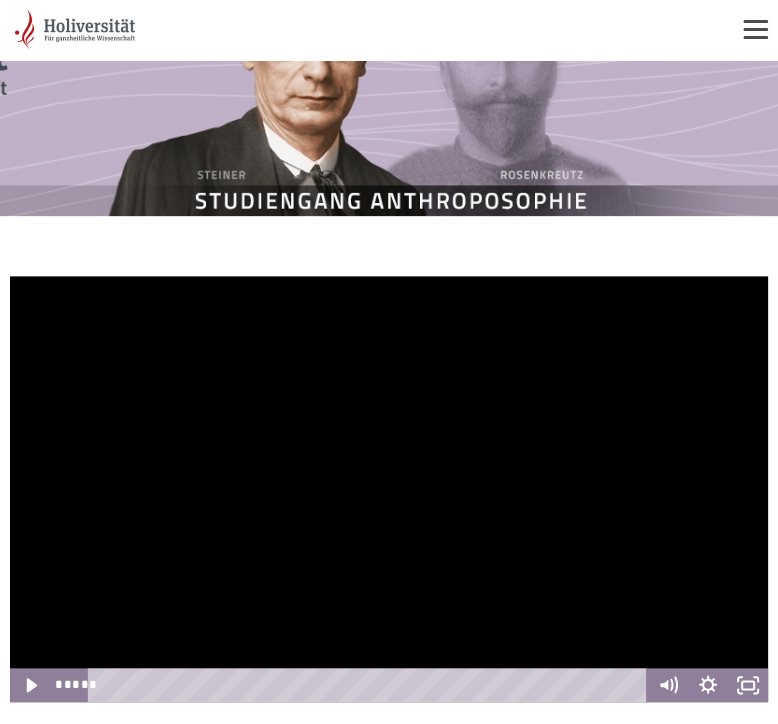 click at bounding box center (389, 489) 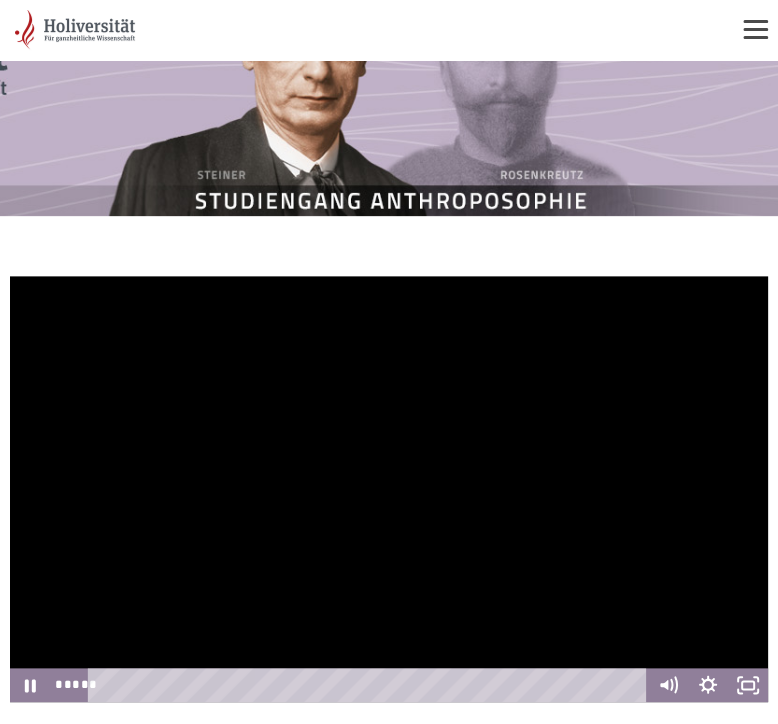 click at bounding box center [389, 489] 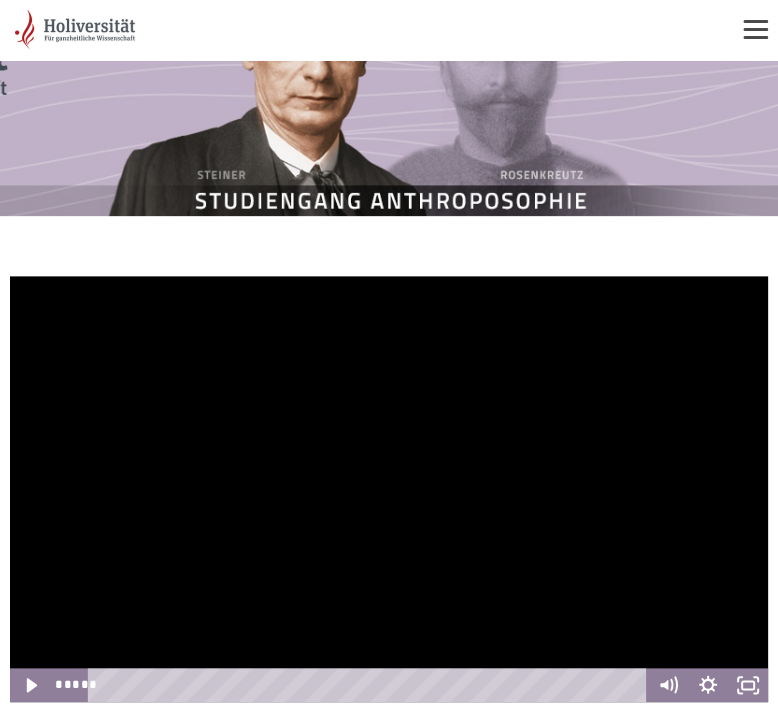 click at bounding box center [389, 489] 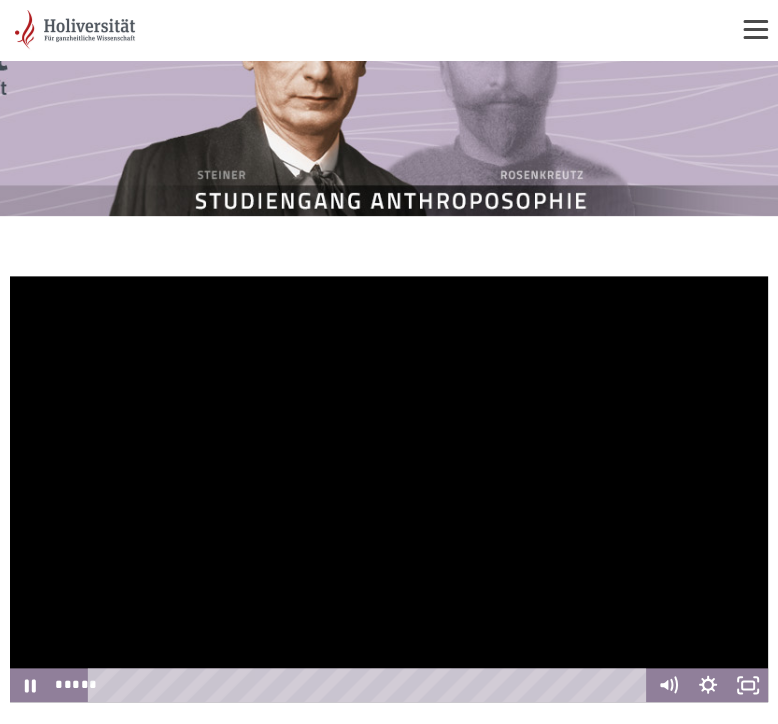 click at bounding box center (389, 489) 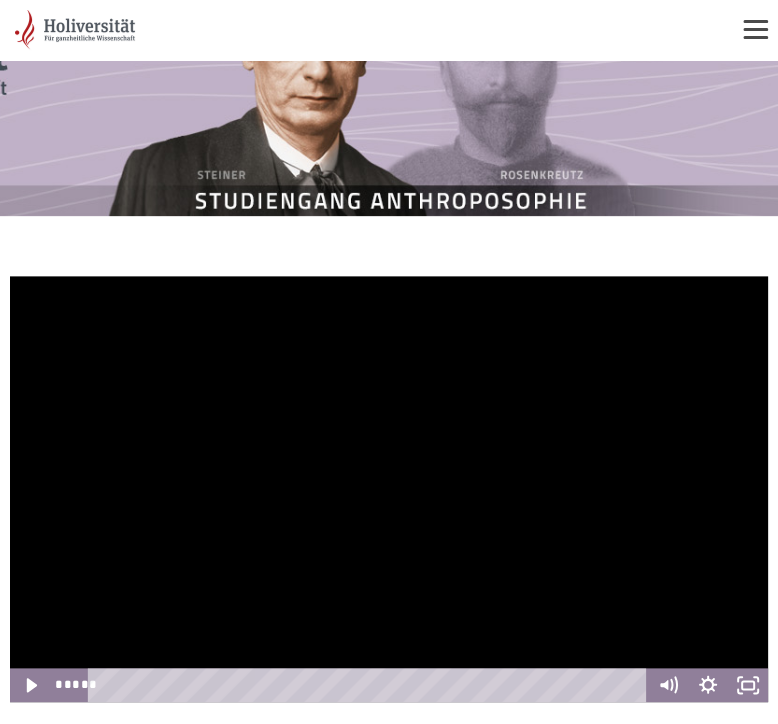 click at bounding box center (389, 489) 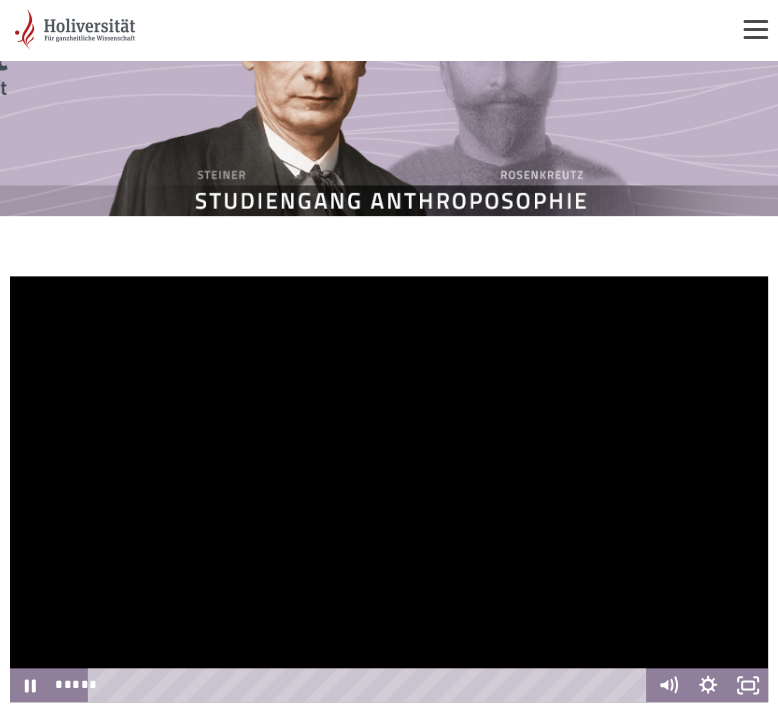 click at bounding box center [389, 489] 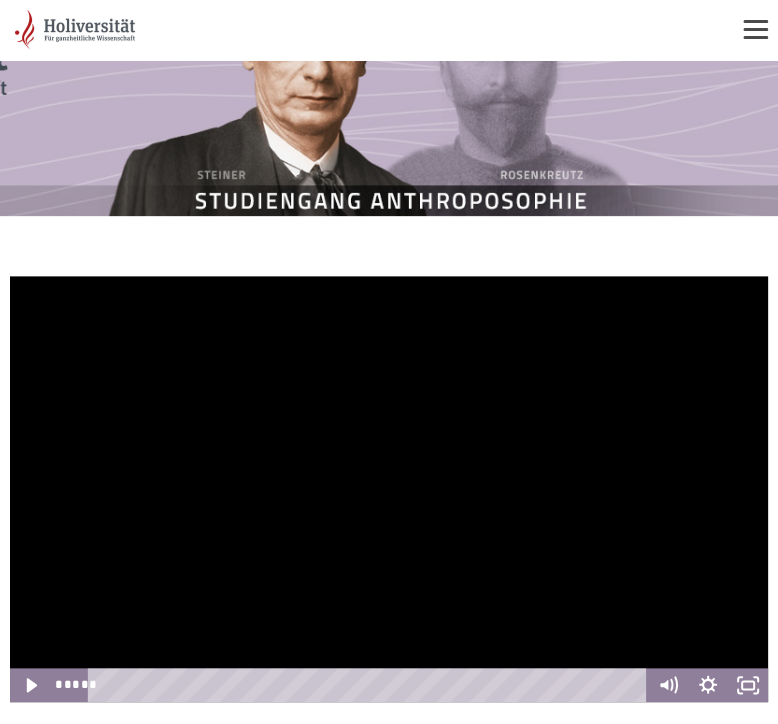 click at bounding box center [389, 489] 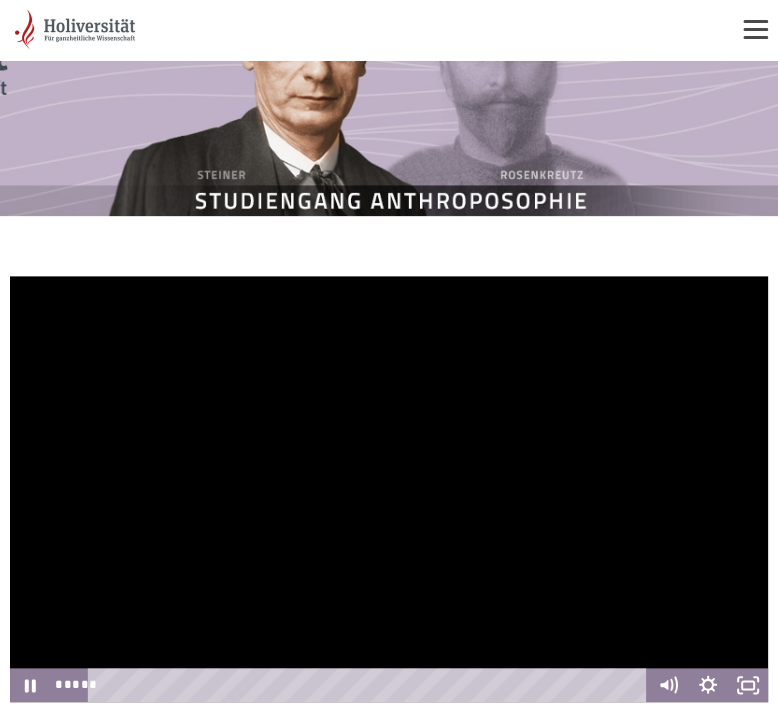 click at bounding box center [389, 489] 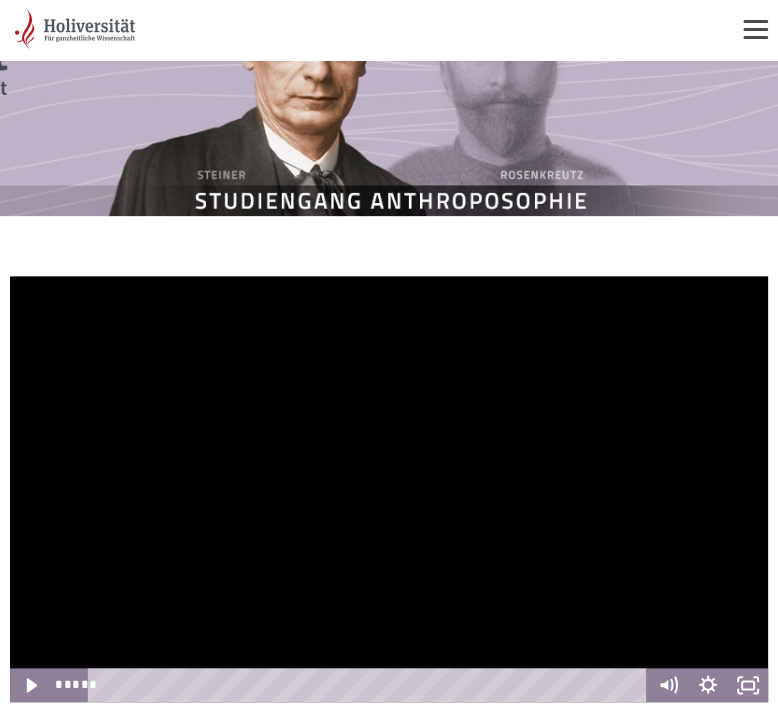 click at bounding box center (389, 489) 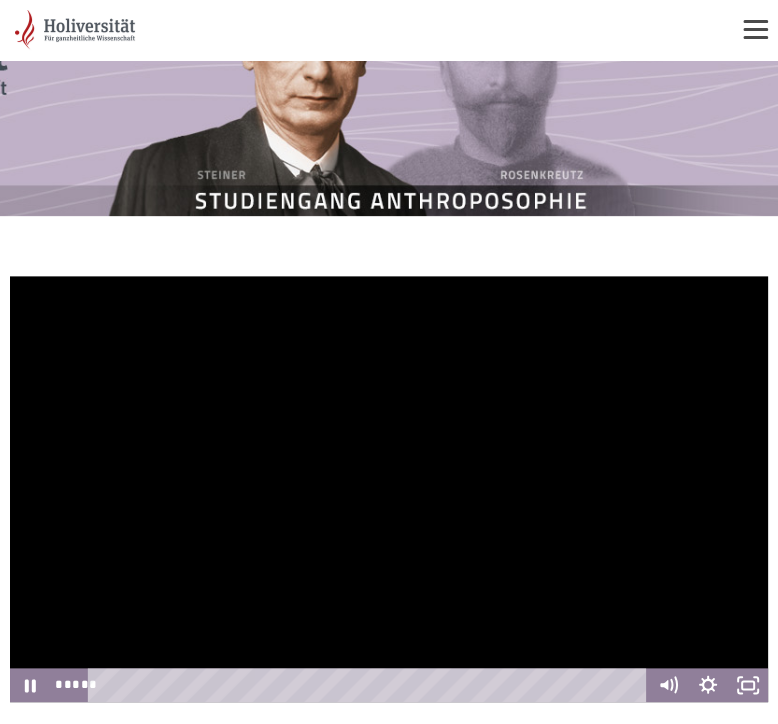 click at bounding box center [389, 489] 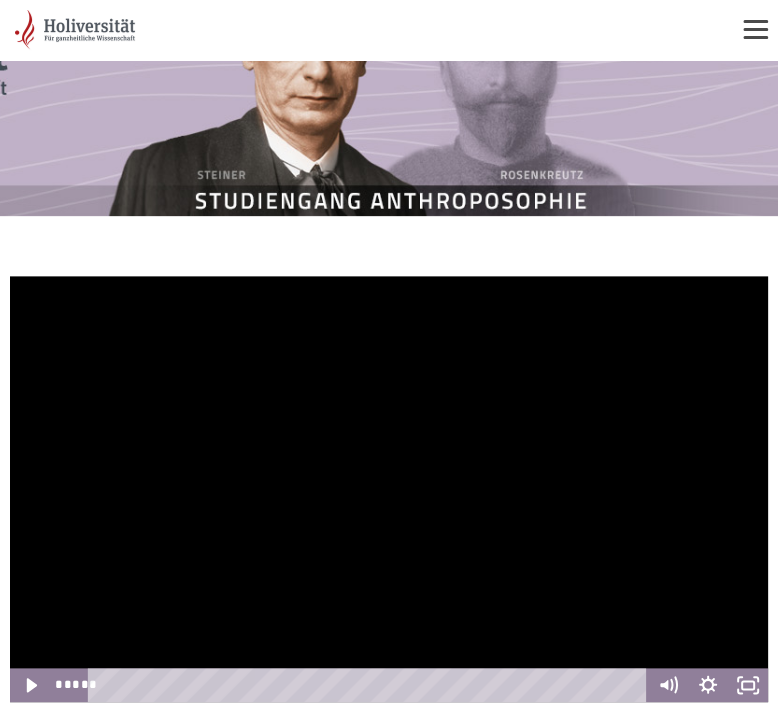 click at bounding box center (389, 489) 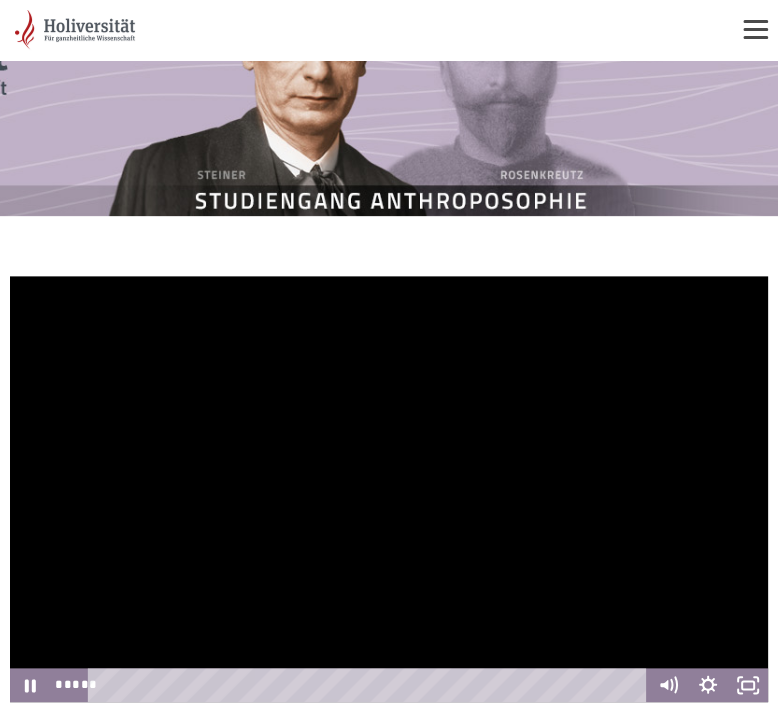 click at bounding box center [389, 489] 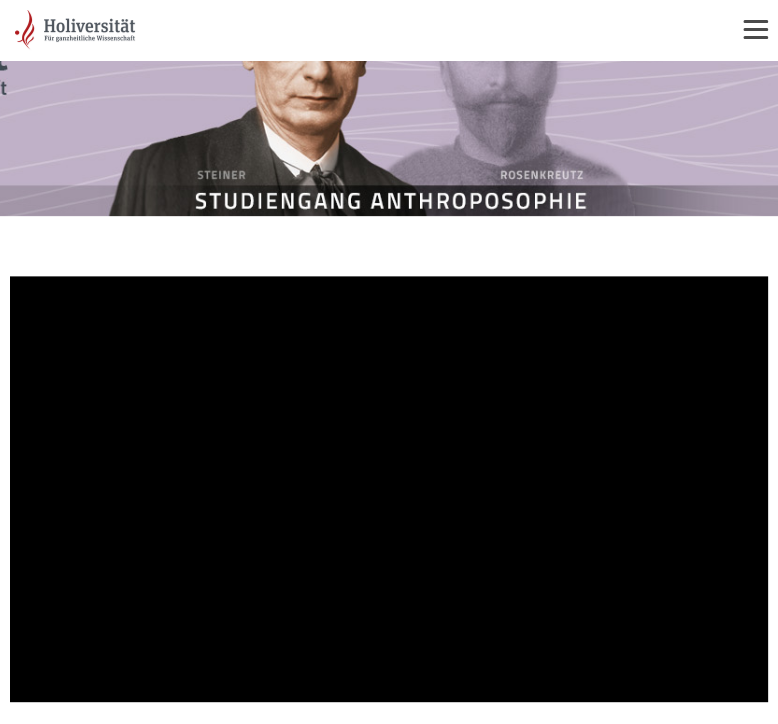 click at bounding box center [389, 489] 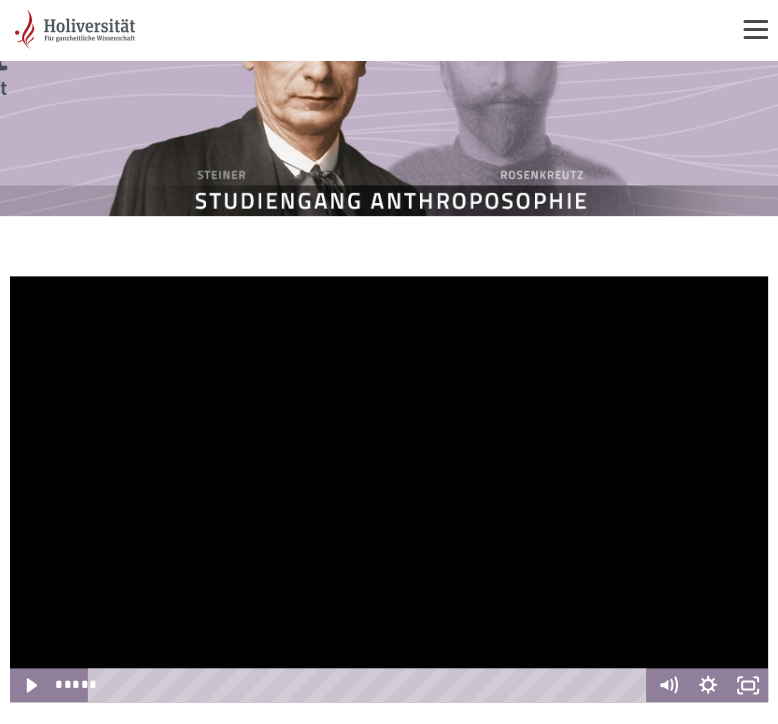 click at bounding box center (389, 489) 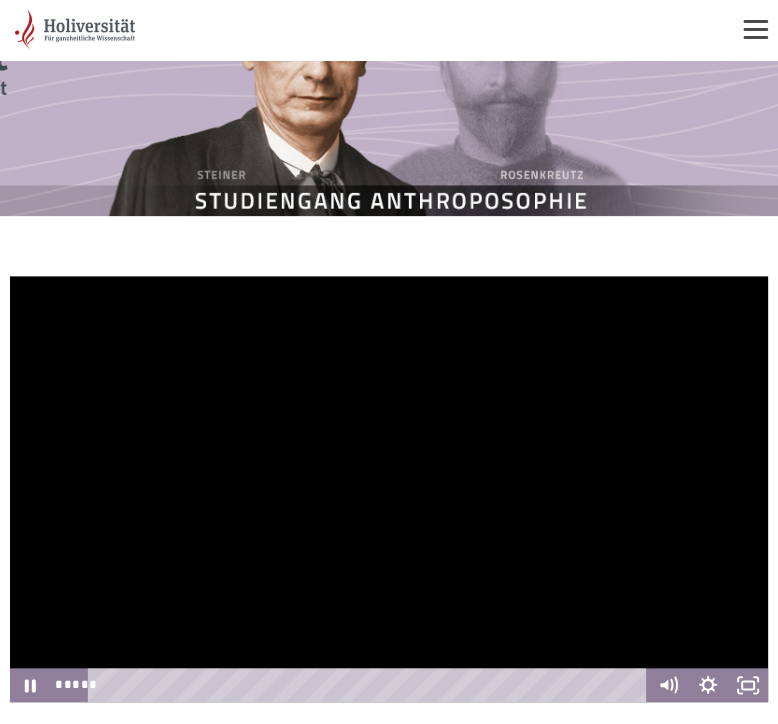 click at bounding box center [389, 489] 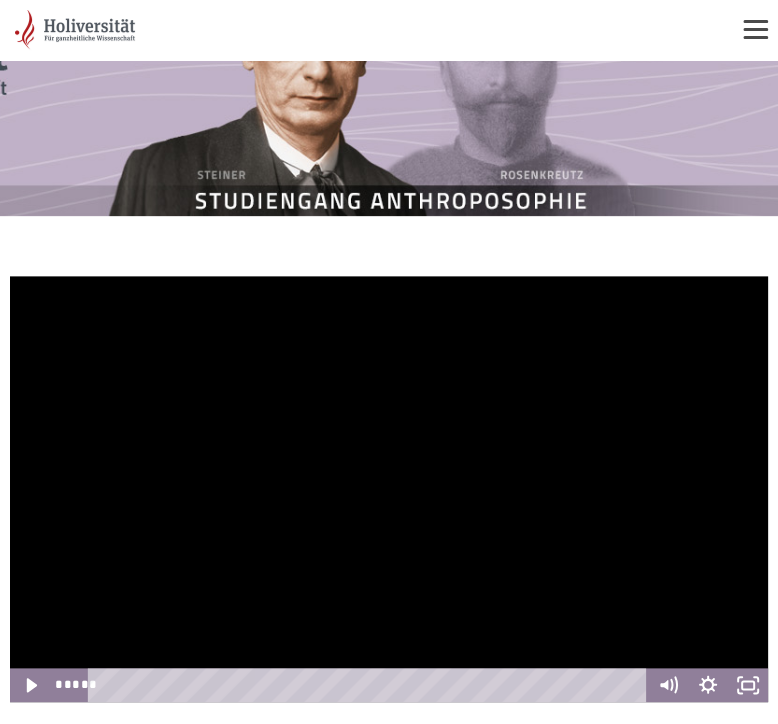click at bounding box center (389, 489) 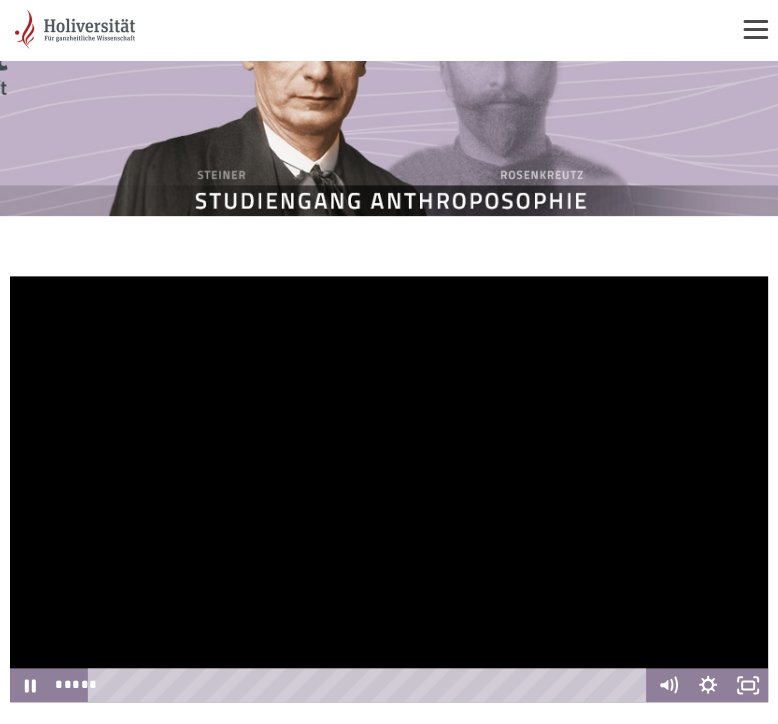 click at bounding box center (389, 489) 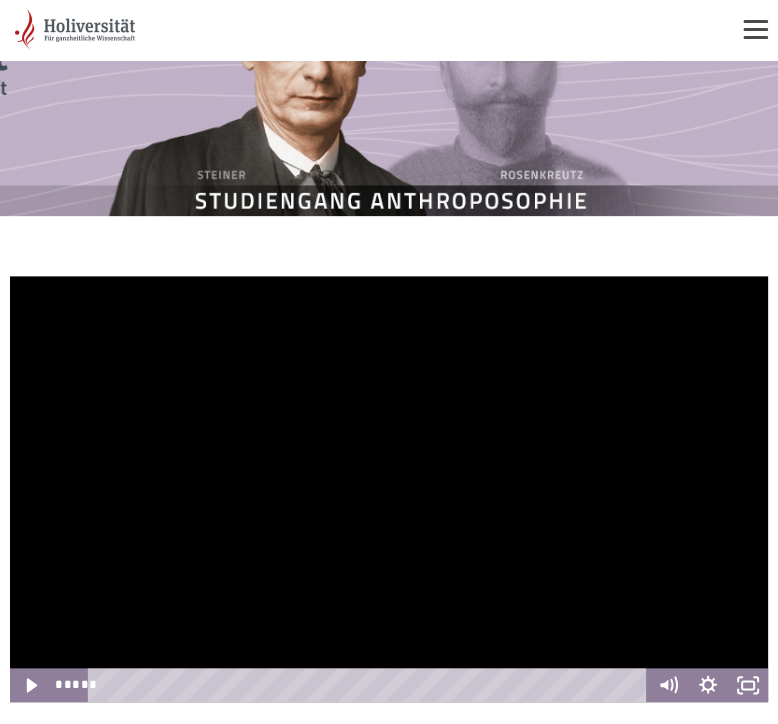 click at bounding box center [389, 489] 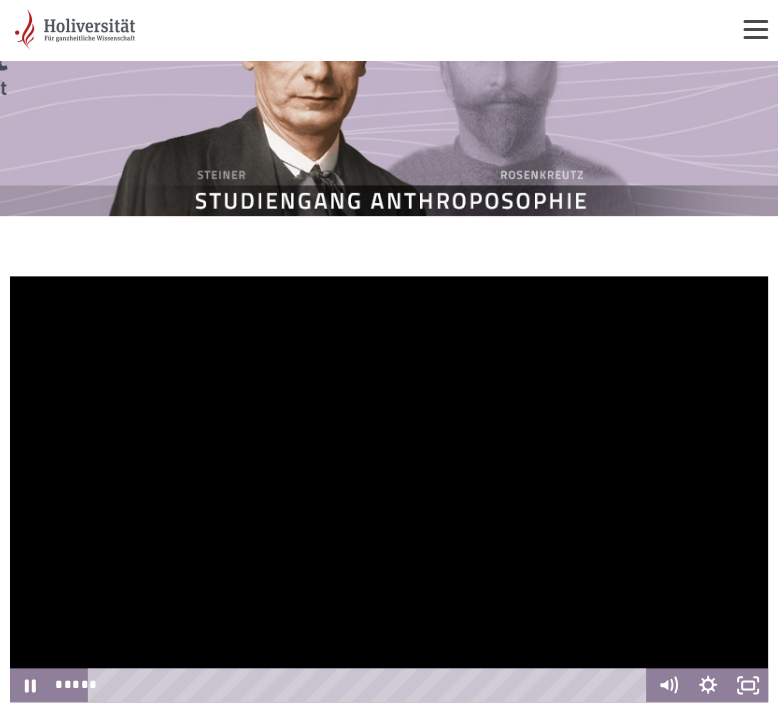 click at bounding box center [389, 489] 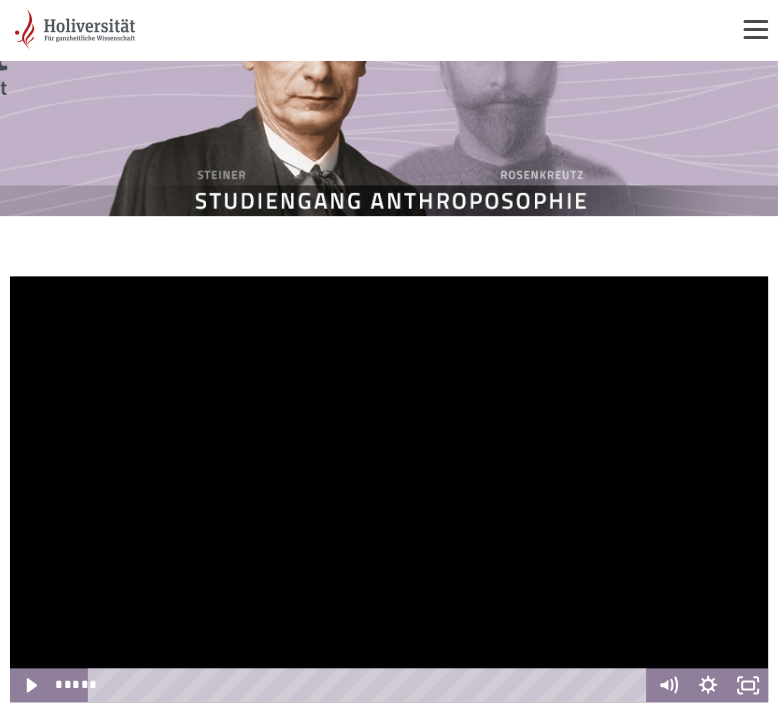 click at bounding box center [389, 489] 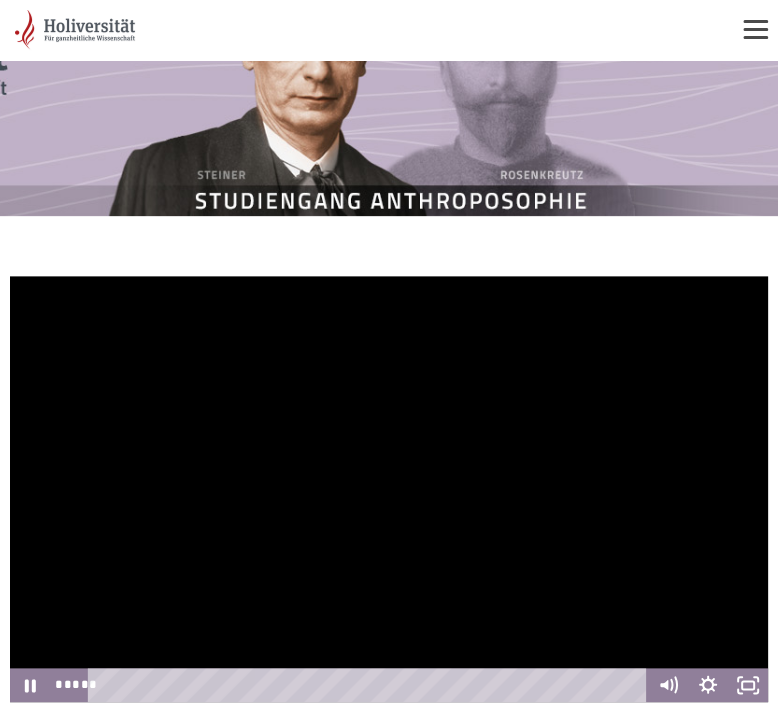 click at bounding box center (389, 489) 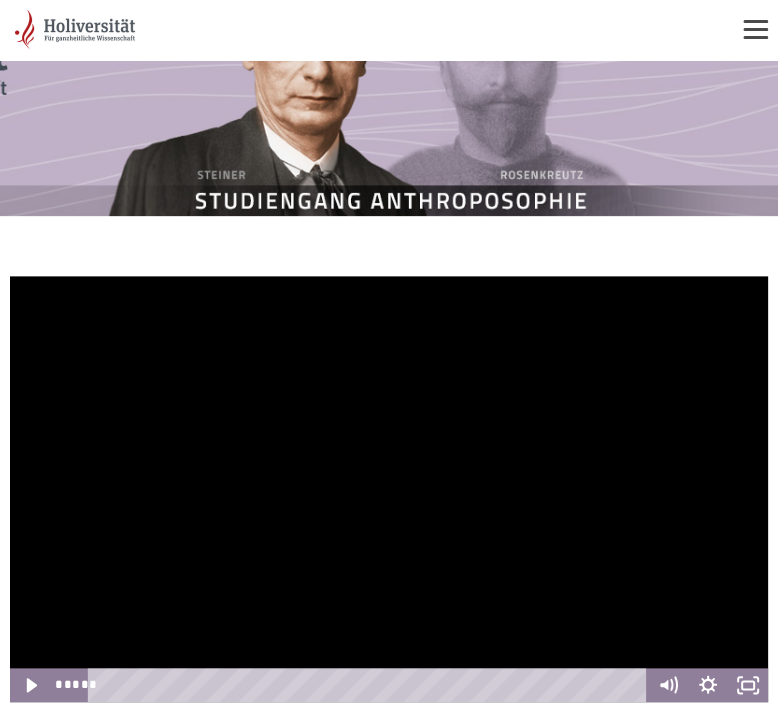 click at bounding box center [389, 489] 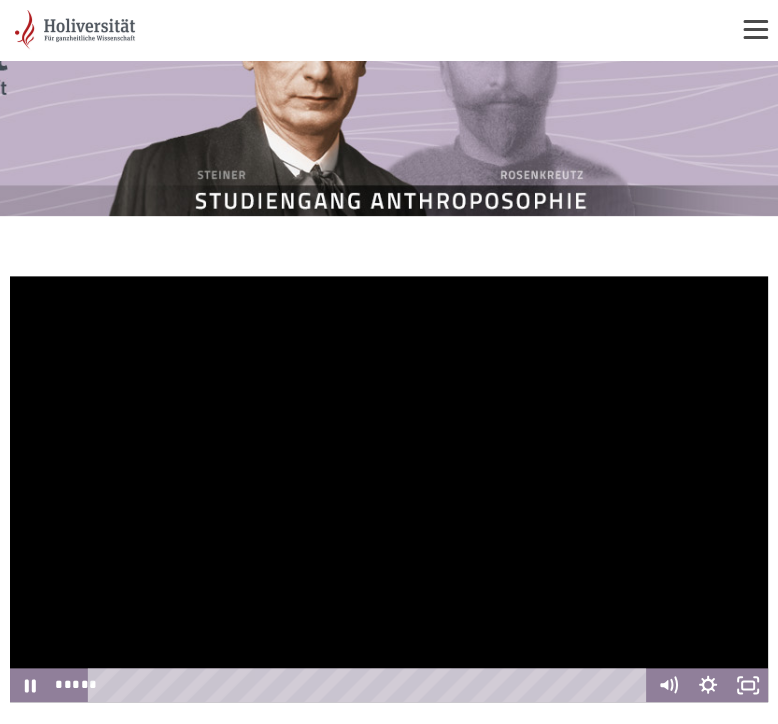 click at bounding box center (389, 489) 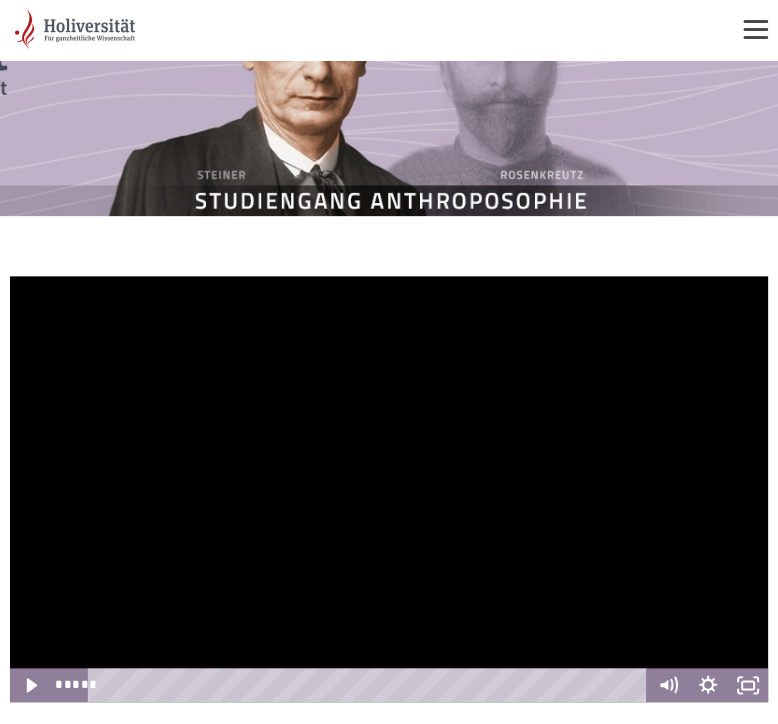 click at bounding box center (389, 489) 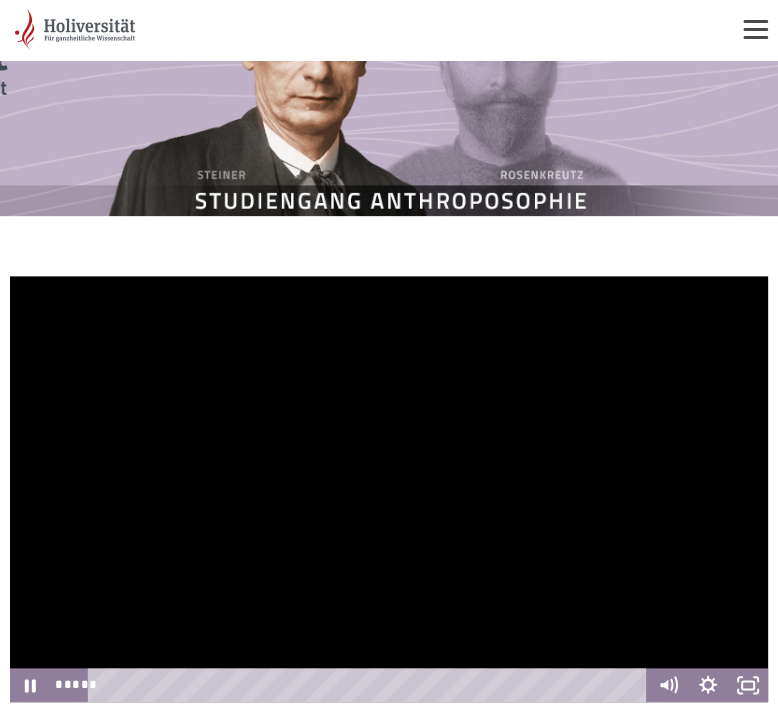 click at bounding box center (389, 489) 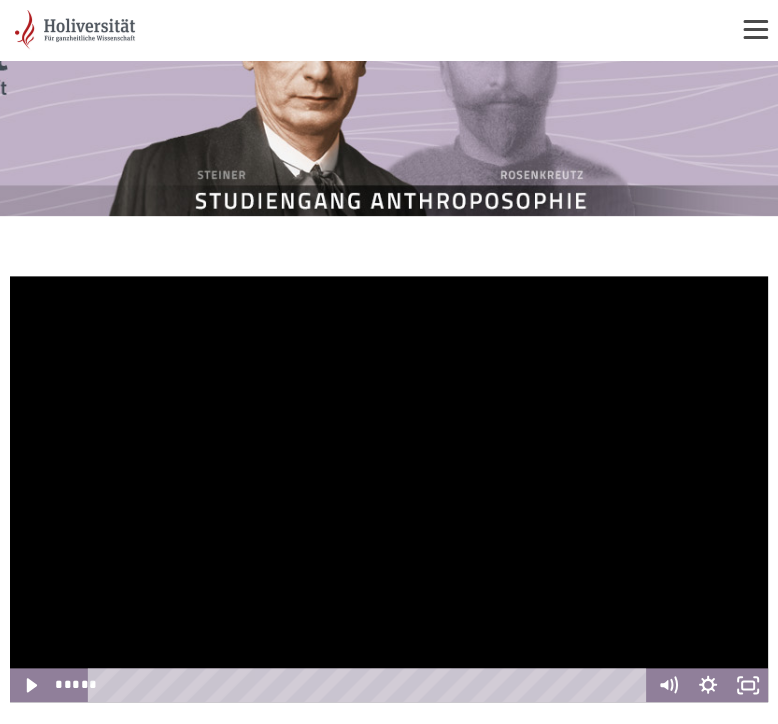 click at bounding box center (389, 489) 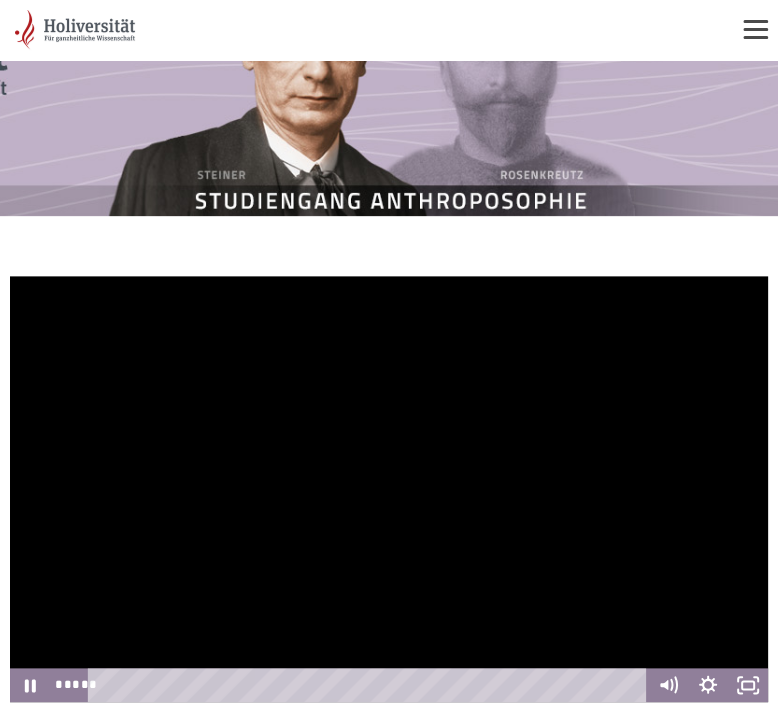 click at bounding box center (389, 489) 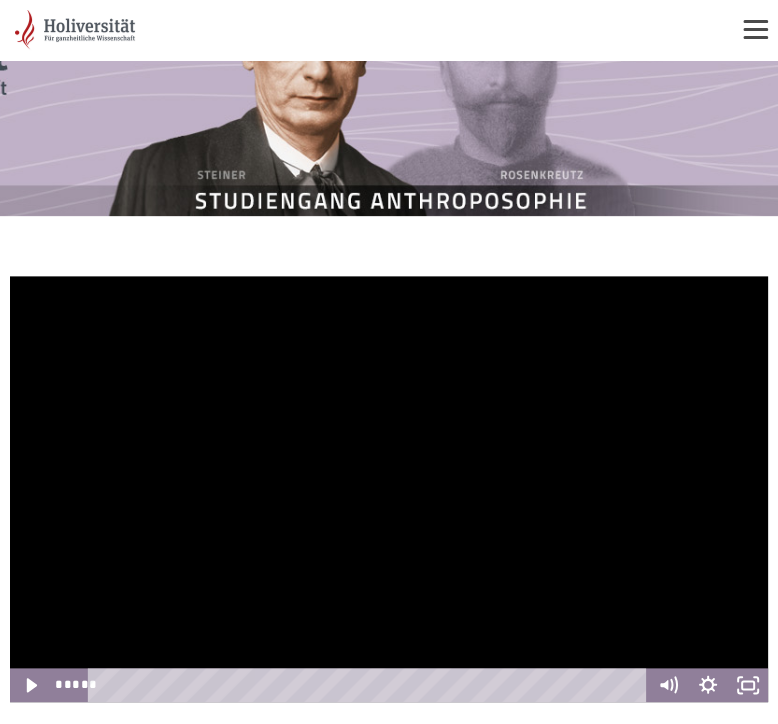 click at bounding box center (389, 489) 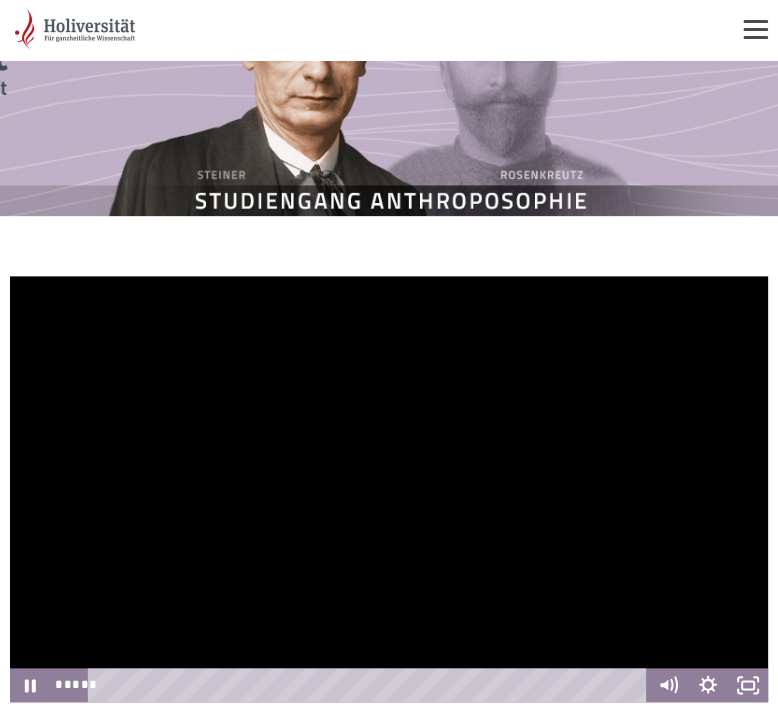 click at bounding box center (389, 489) 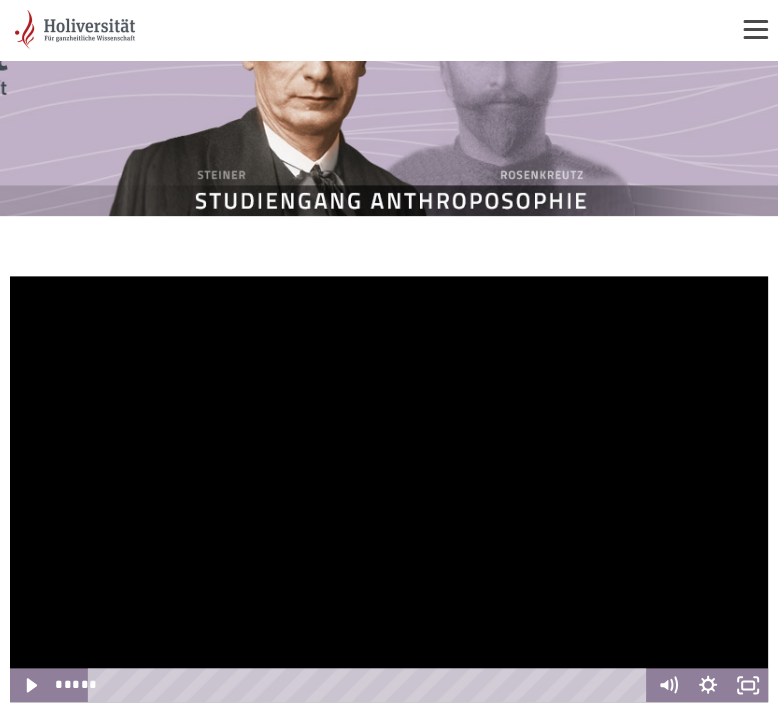 click at bounding box center (389, 489) 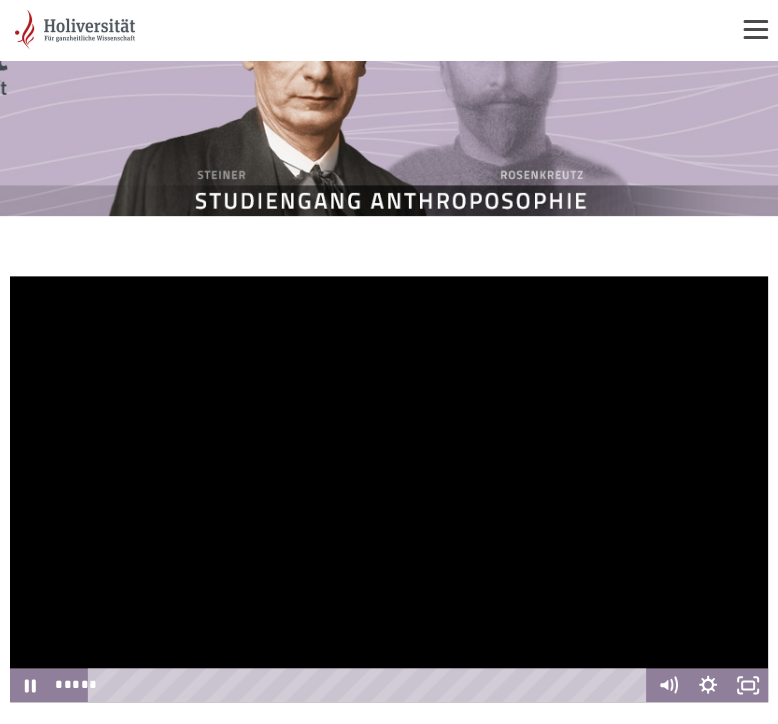 click at bounding box center (389, 489) 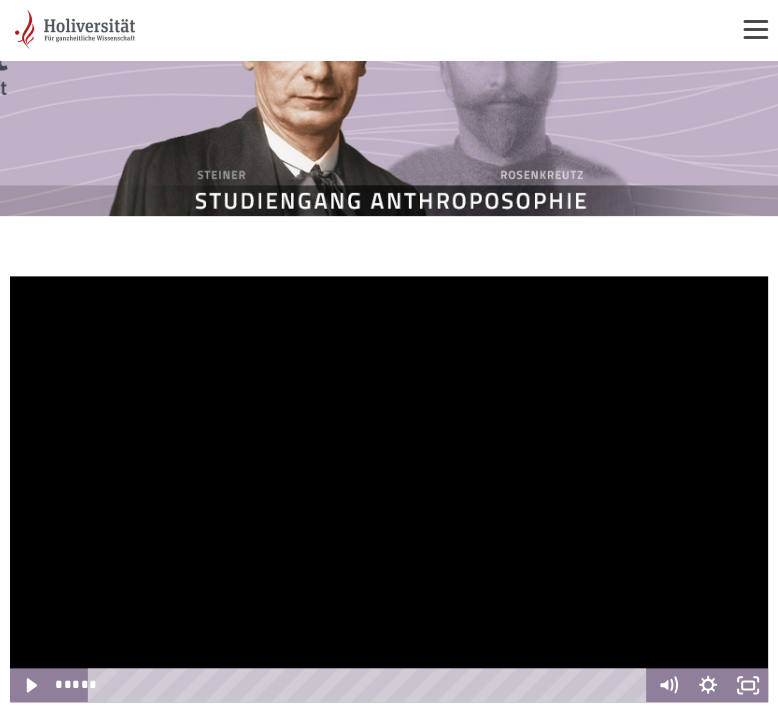click at bounding box center [389, 489] 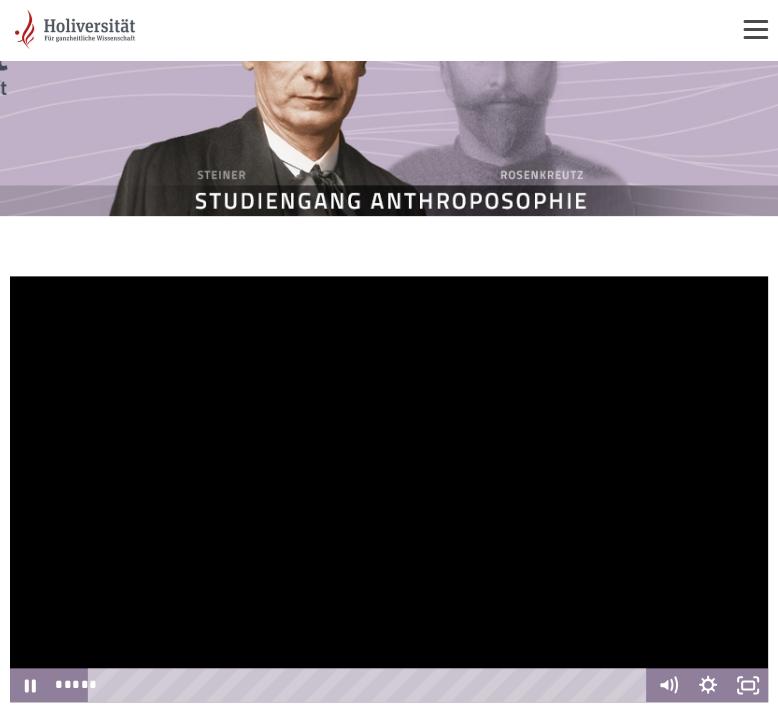 click at bounding box center [389, 489] 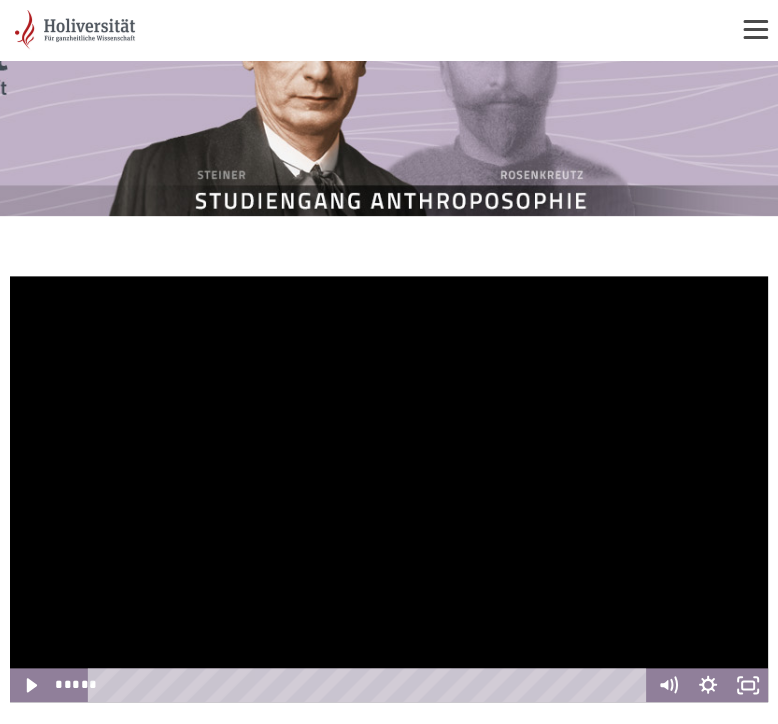 click at bounding box center (389, 489) 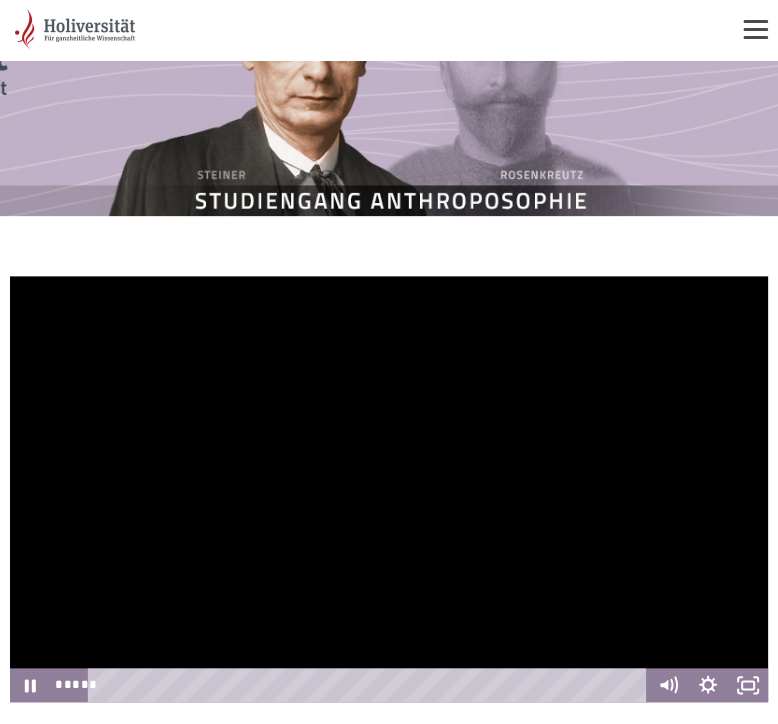 click at bounding box center (389, 489) 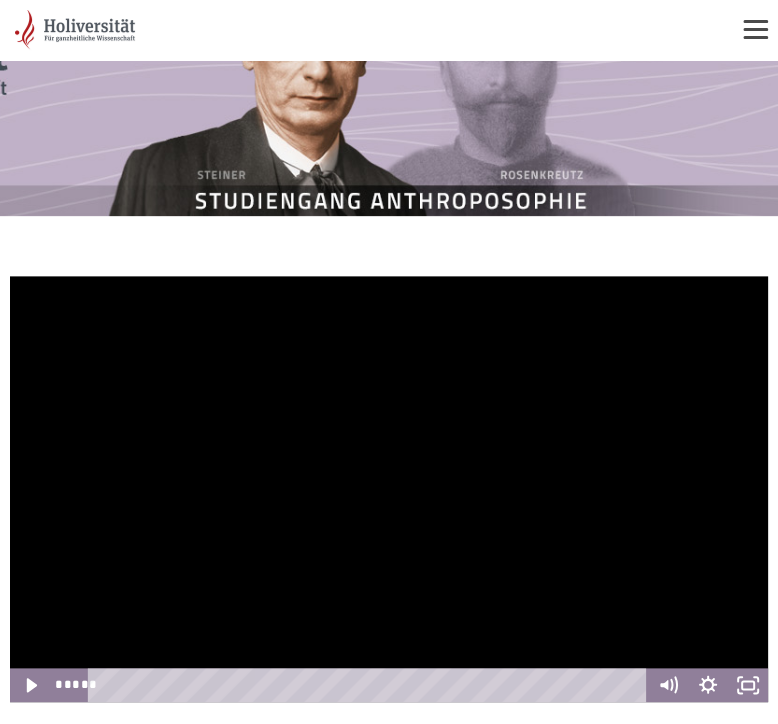 click at bounding box center [389, 489] 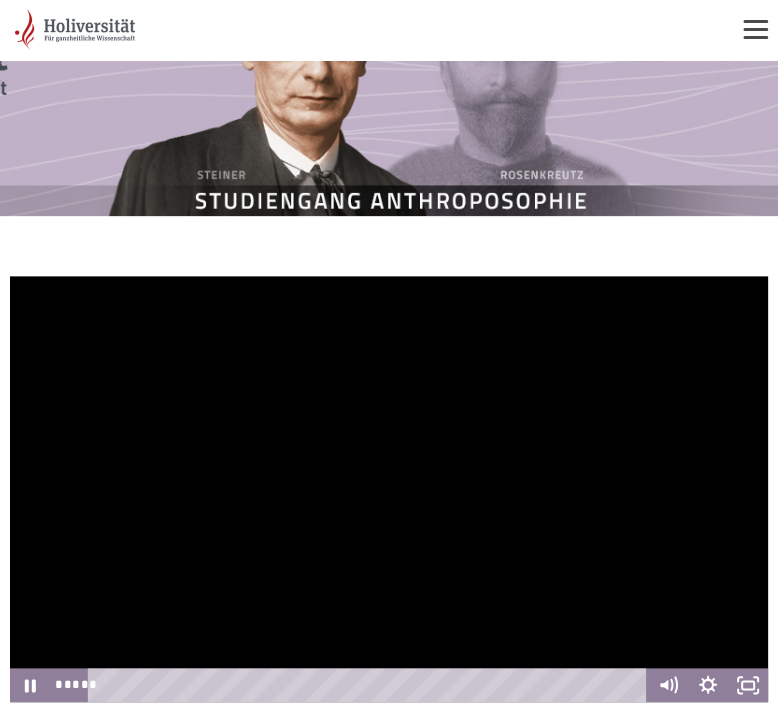 drag, startPoint x: 587, startPoint y: 412, endPoint x: 757, endPoint y: 412, distance: 170 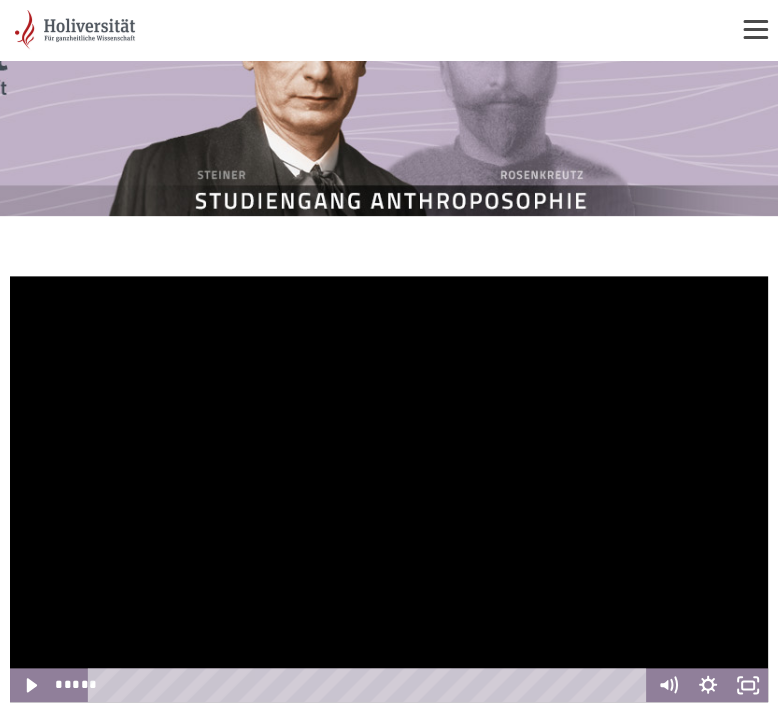 click at bounding box center (389, 489) 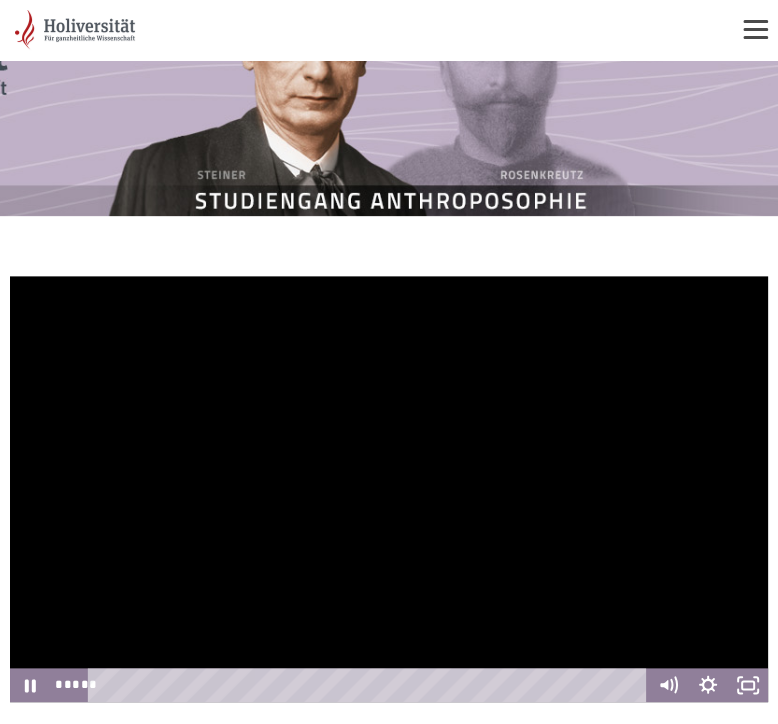 click at bounding box center [389, 489] 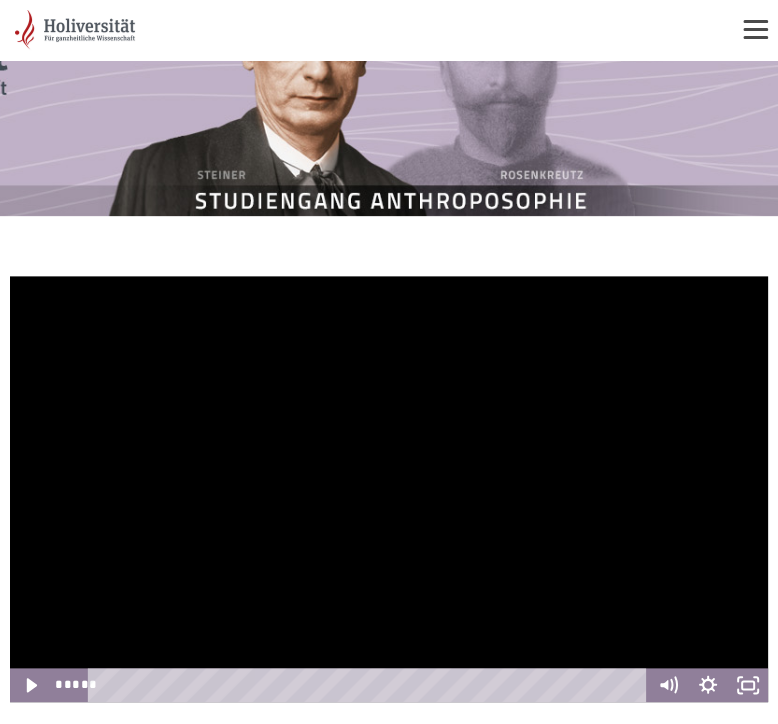 click at bounding box center (389, 489) 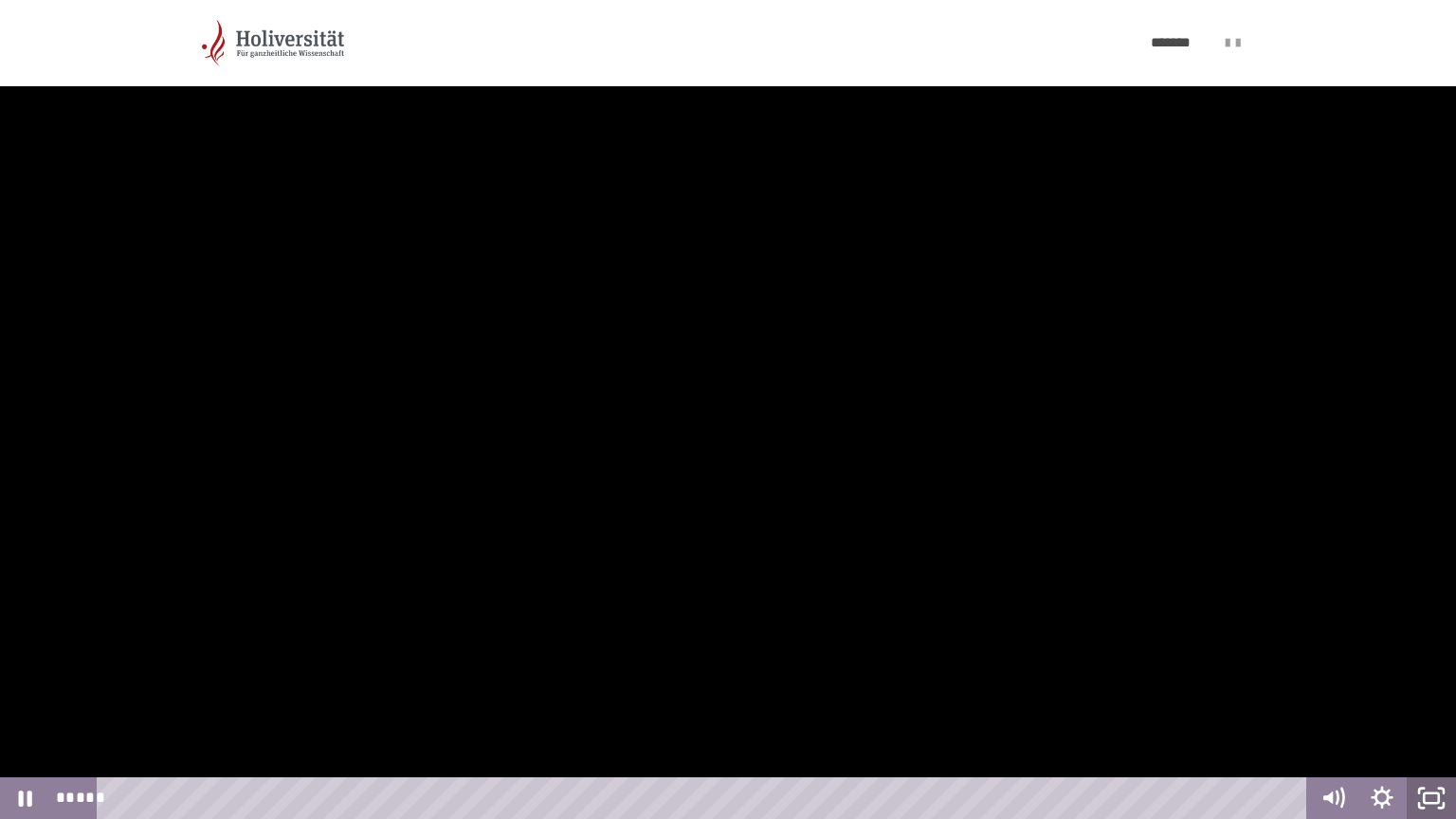 click 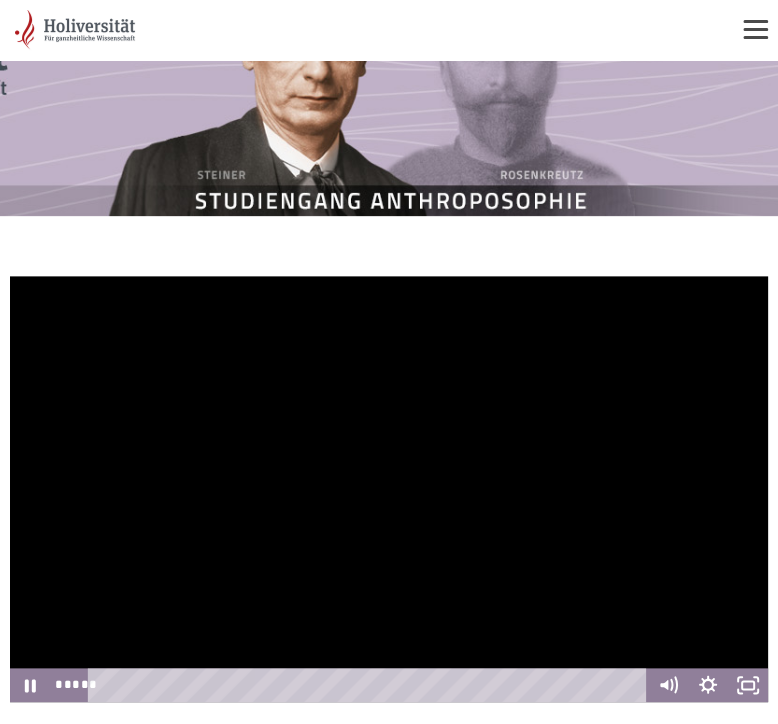 click at bounding box center (389, 489) 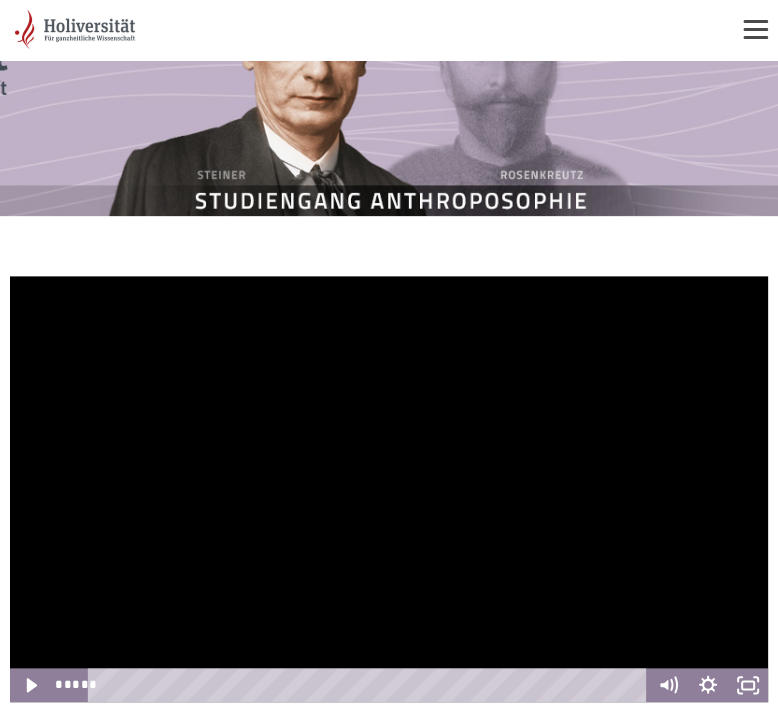 click at bounding box center [389, 489] 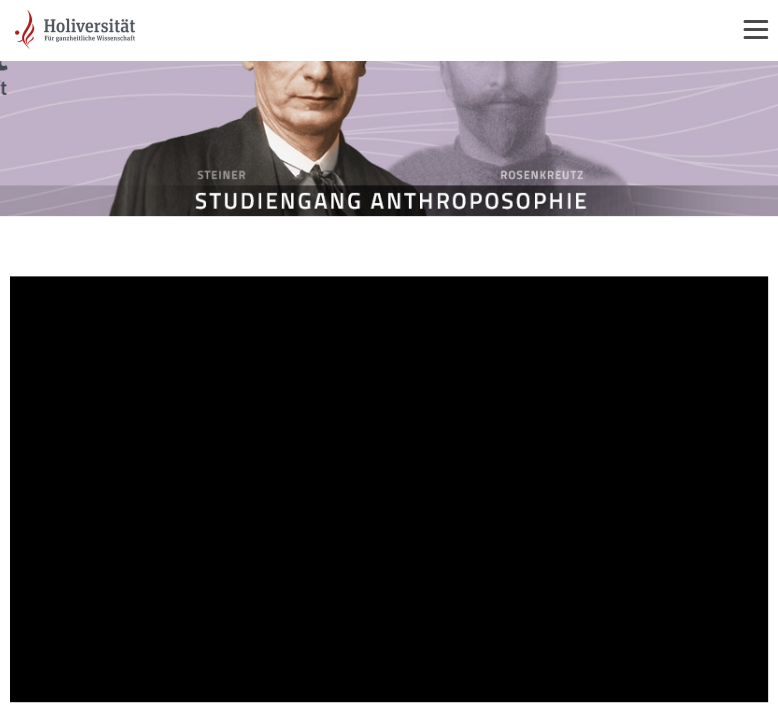 click at bounding box center (389, 489) 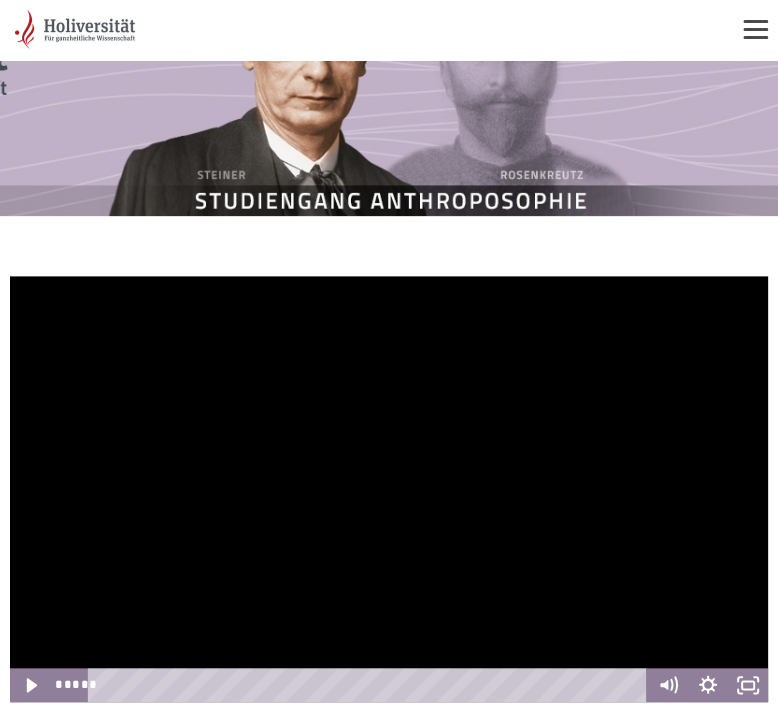 click at bounding box center (389, 489) 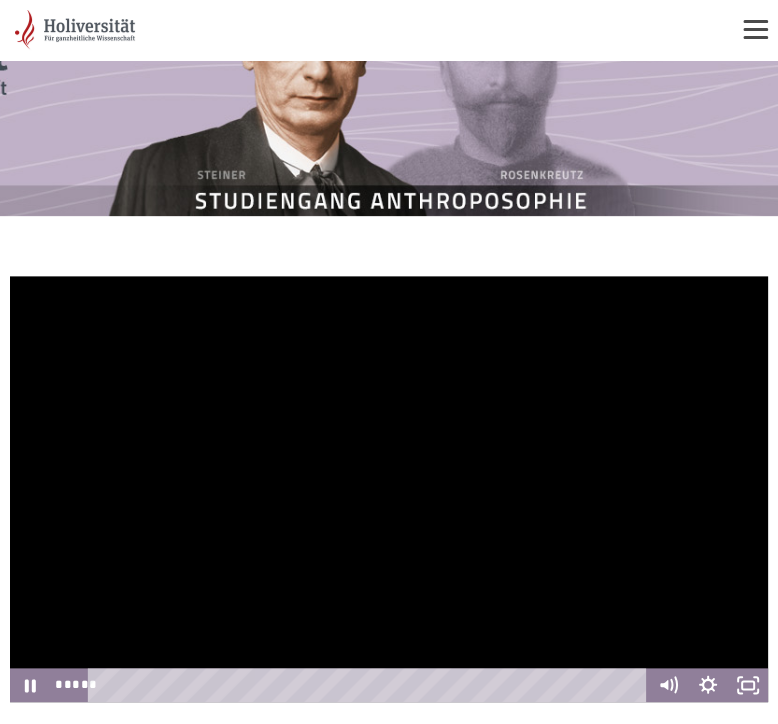 click at bounding box center (389, 489) 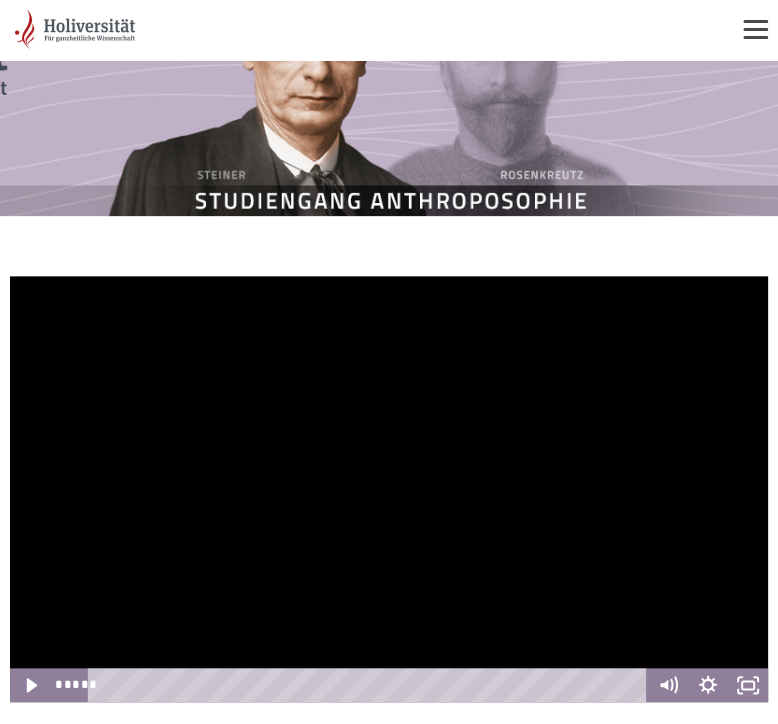 click at bounding box center (389, 489) 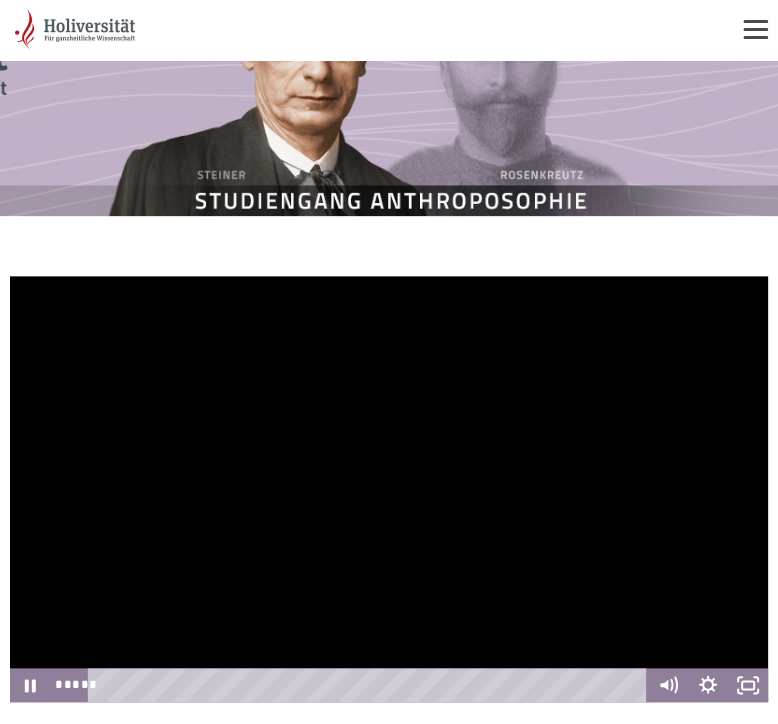 click at bounding box center [389, 489] 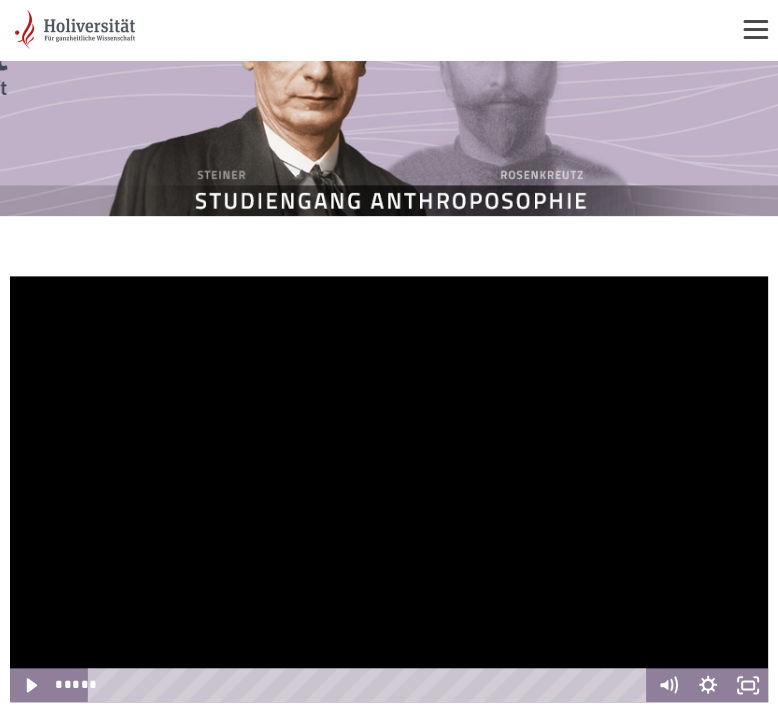 click at bounding box center (389, 489) 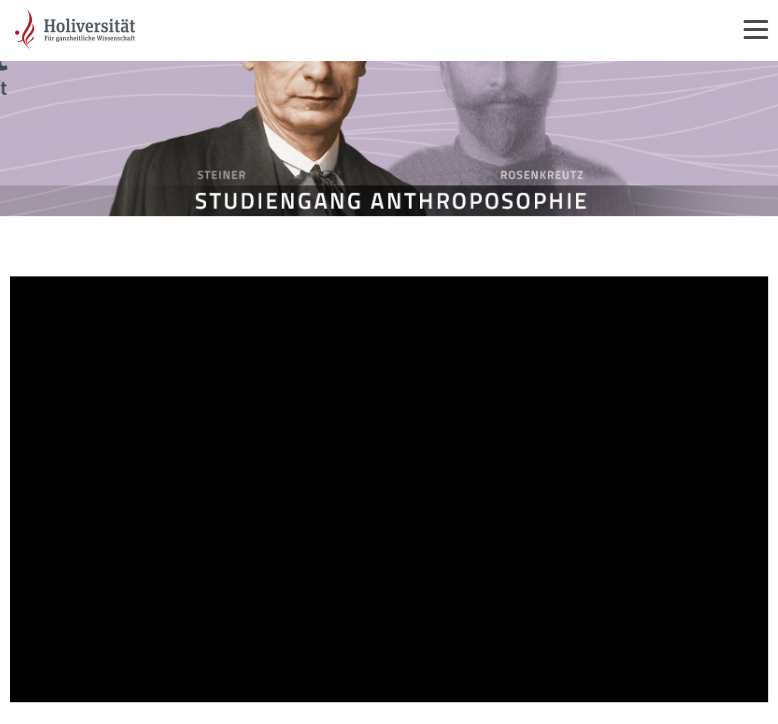 click at bounding box center [389, 489] 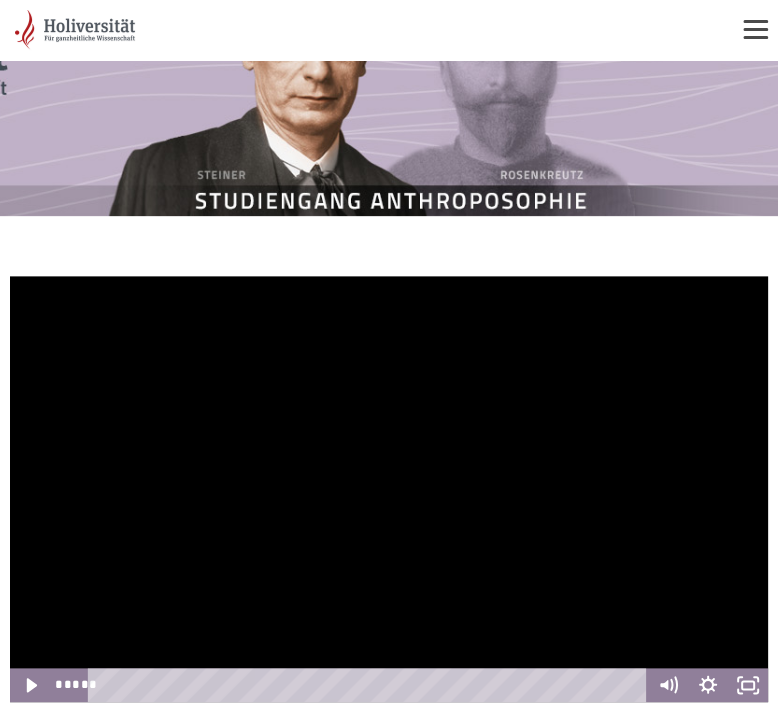click at bounding box center (389, 489) 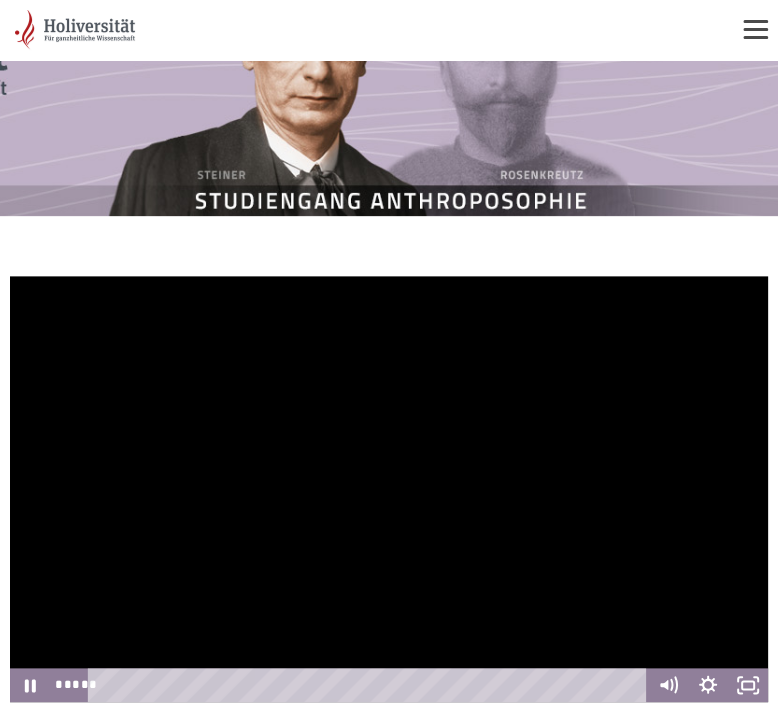 click at bounding box center [389, 489] 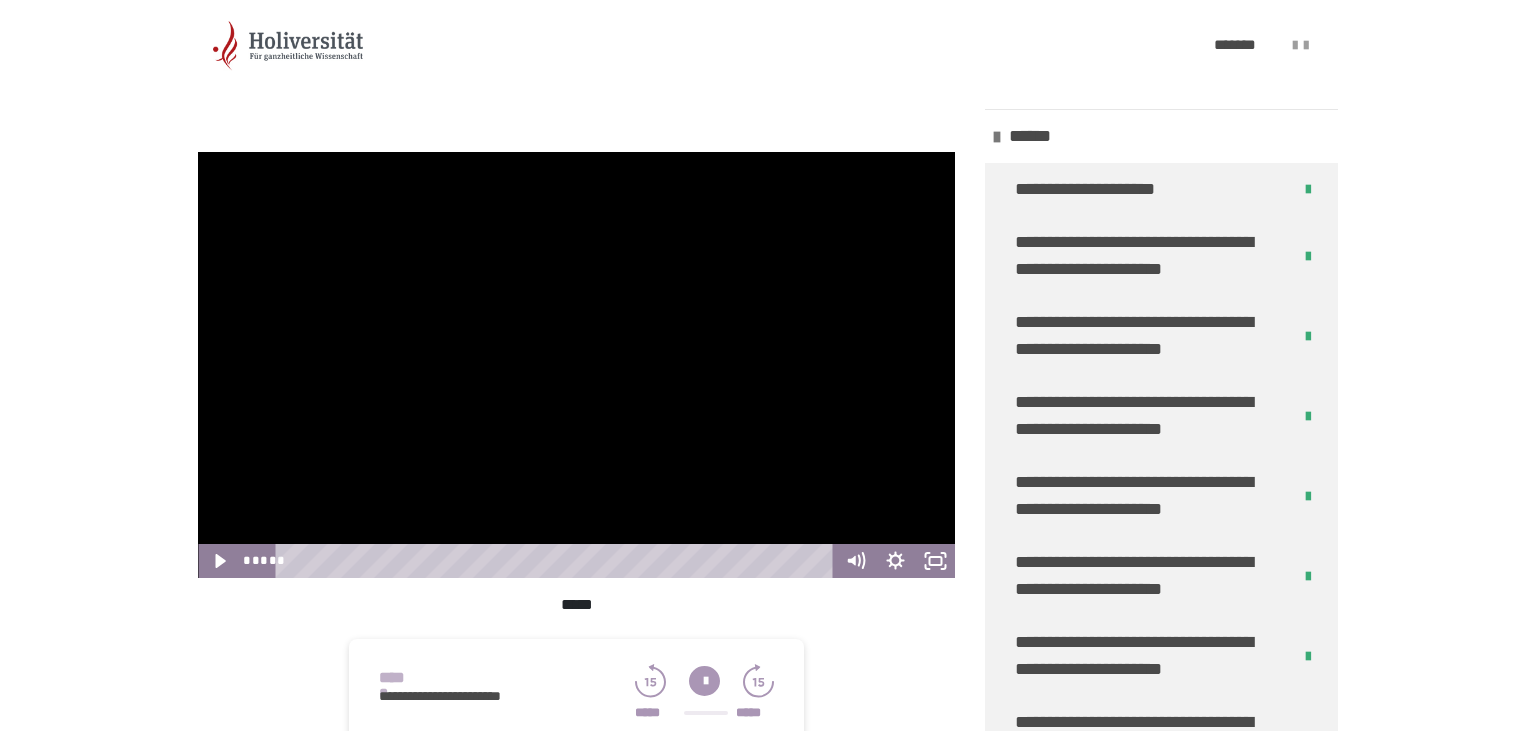 scroll, scrollTop: 584, scrollLeft: 0, axis: vertical 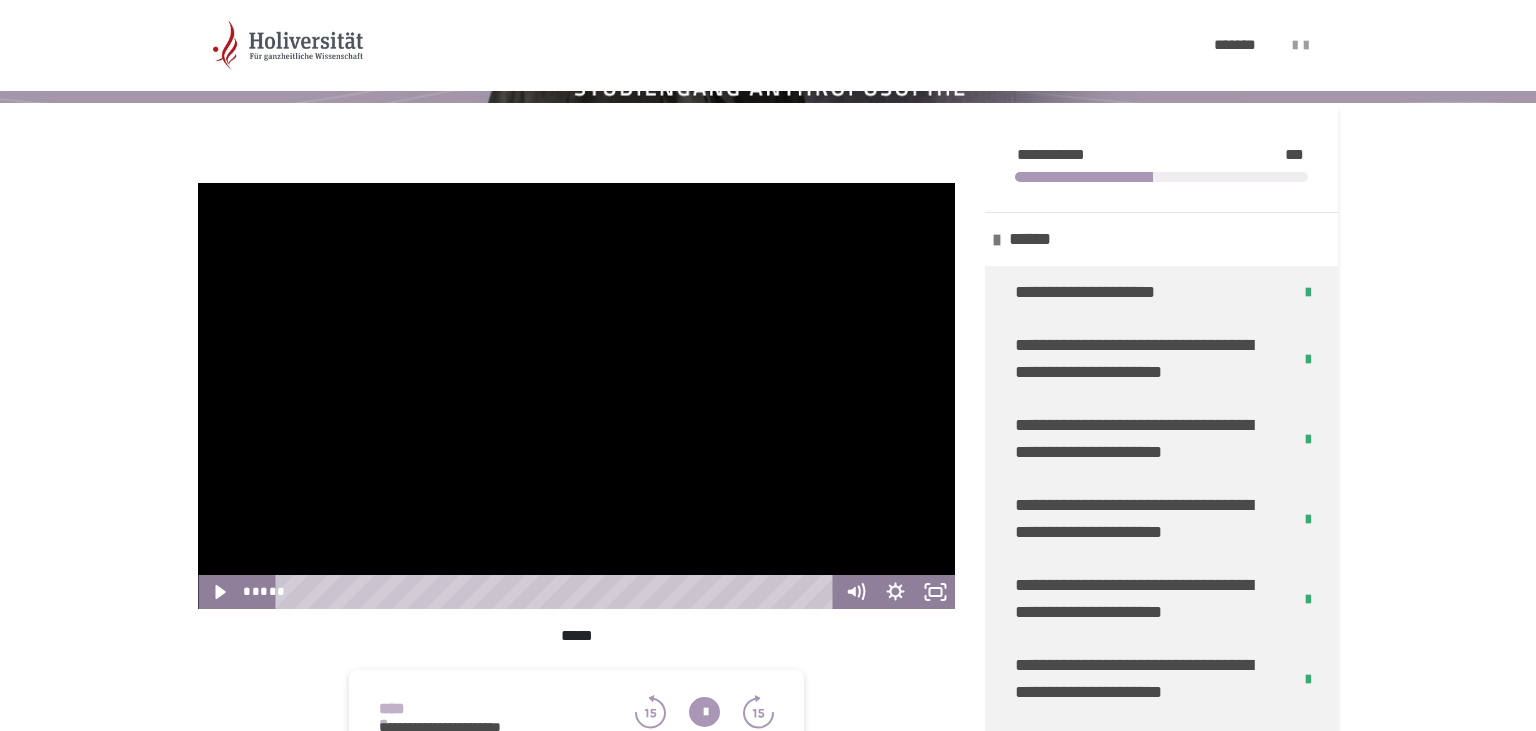 click at bounding box center [576, 396] 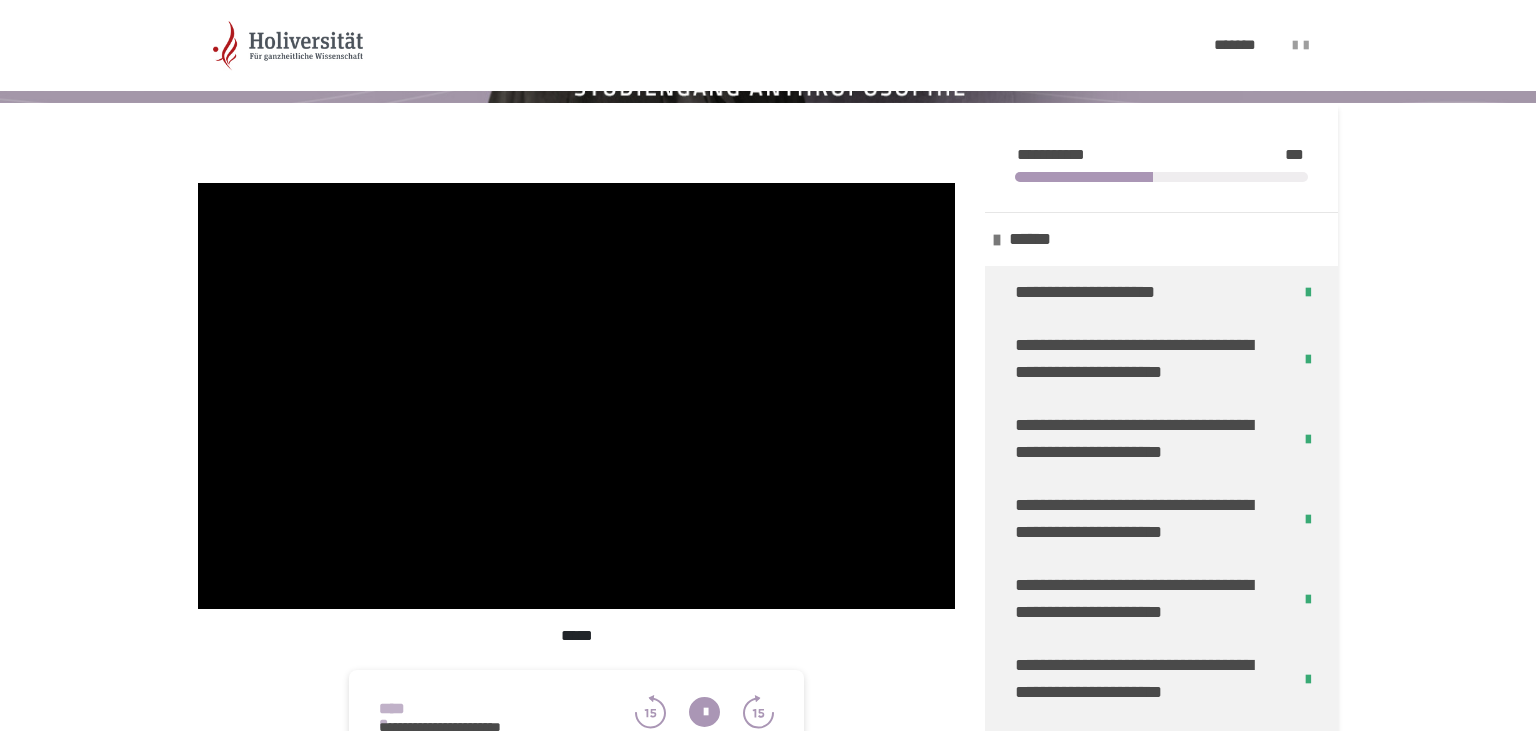click on "**********" at bounding box center (768, 45) 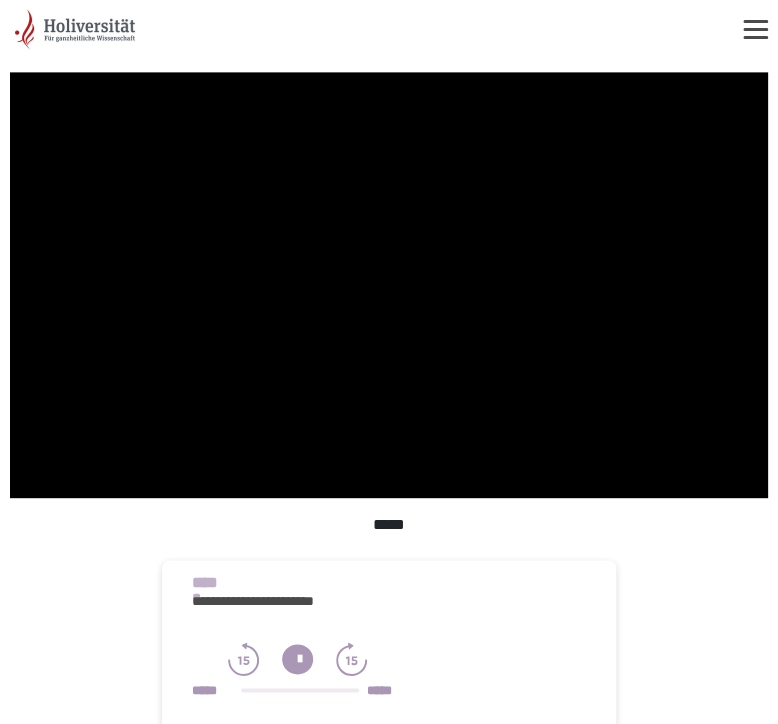 click at bounding box center (389, 285) 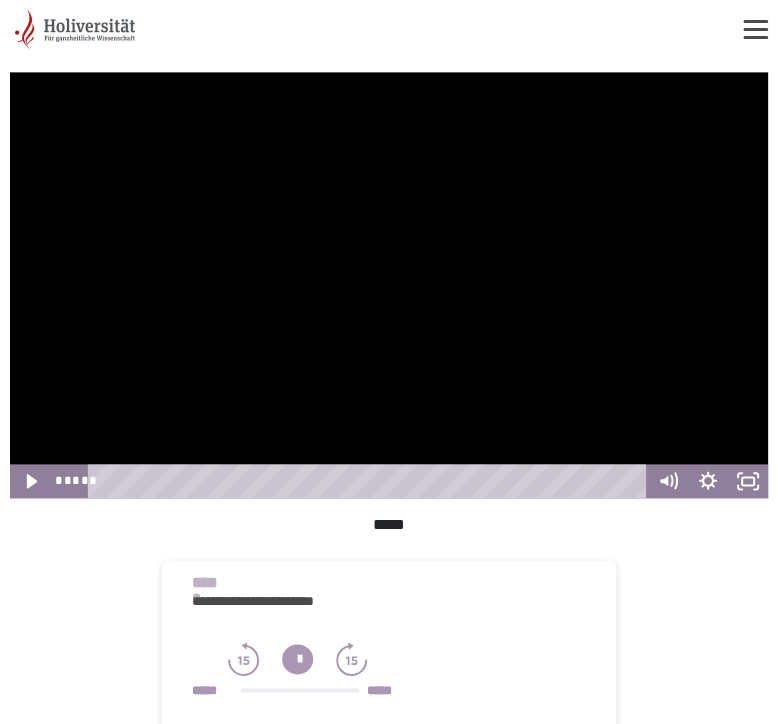 click at bounding box center [389, 285] 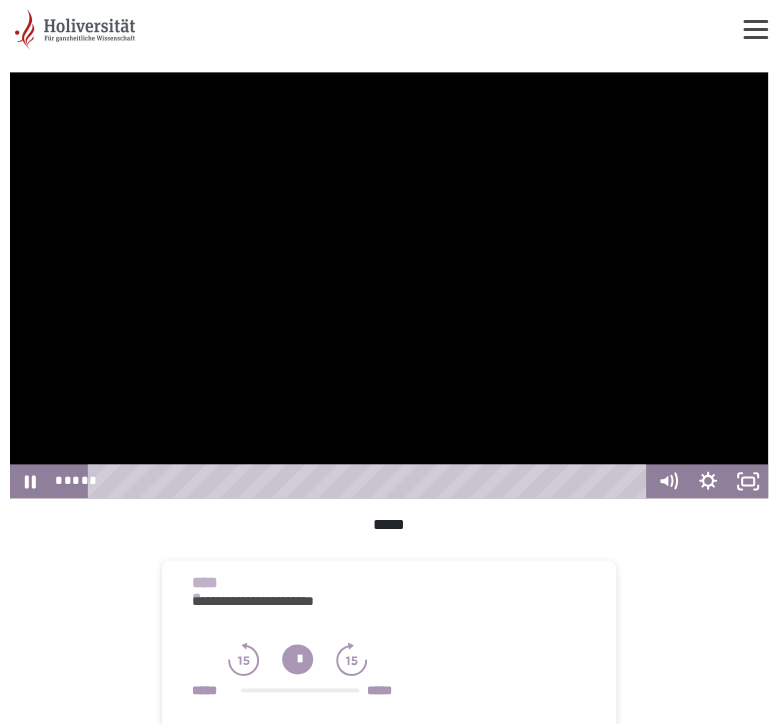click at bounding box center [389, 285] 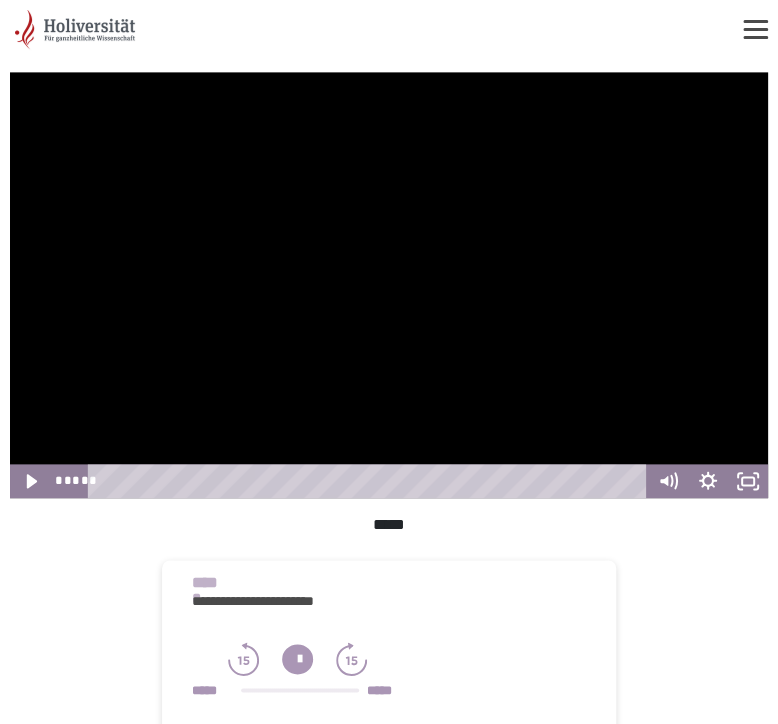 click at bounding box center (389, 285) 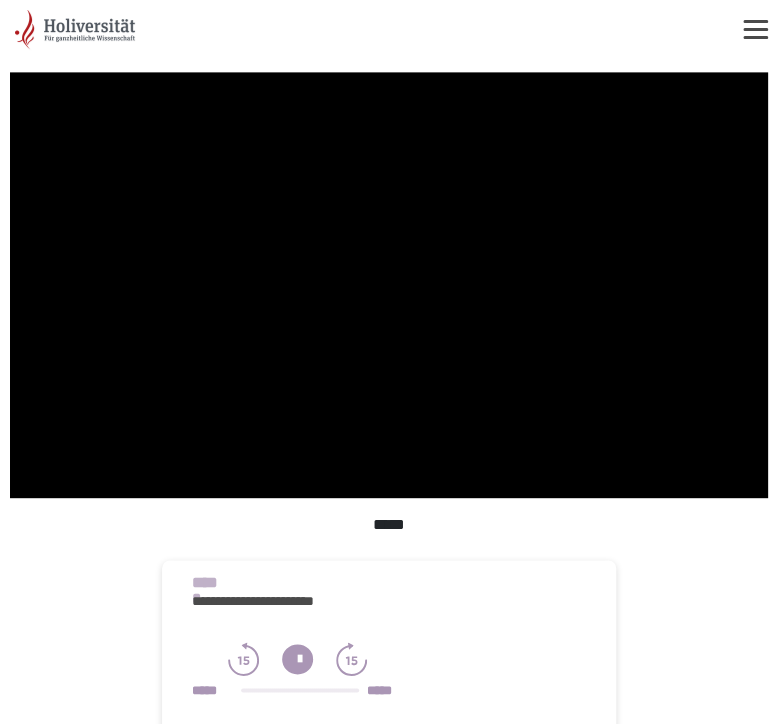 click at bounding box center (389, 285) 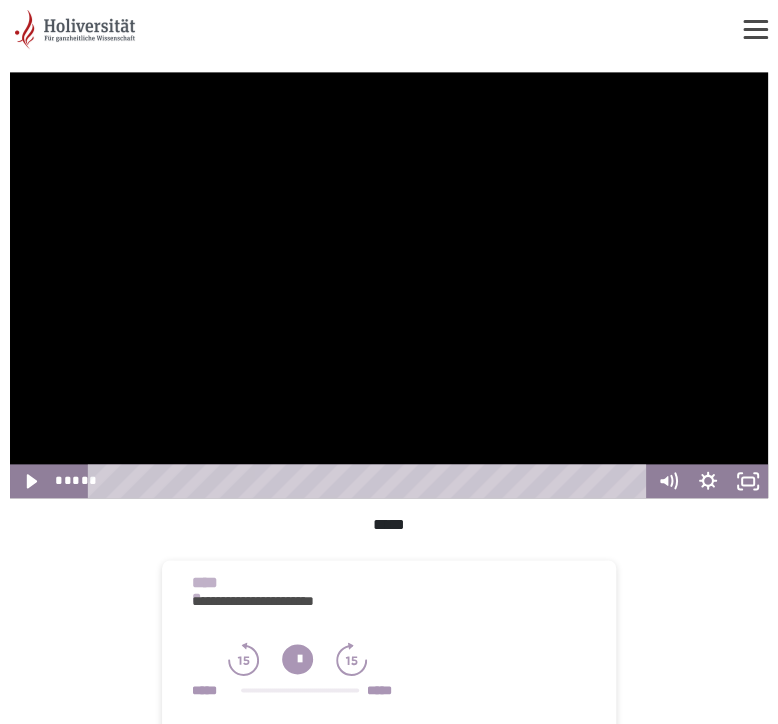 click at bounding box center [389, 285] 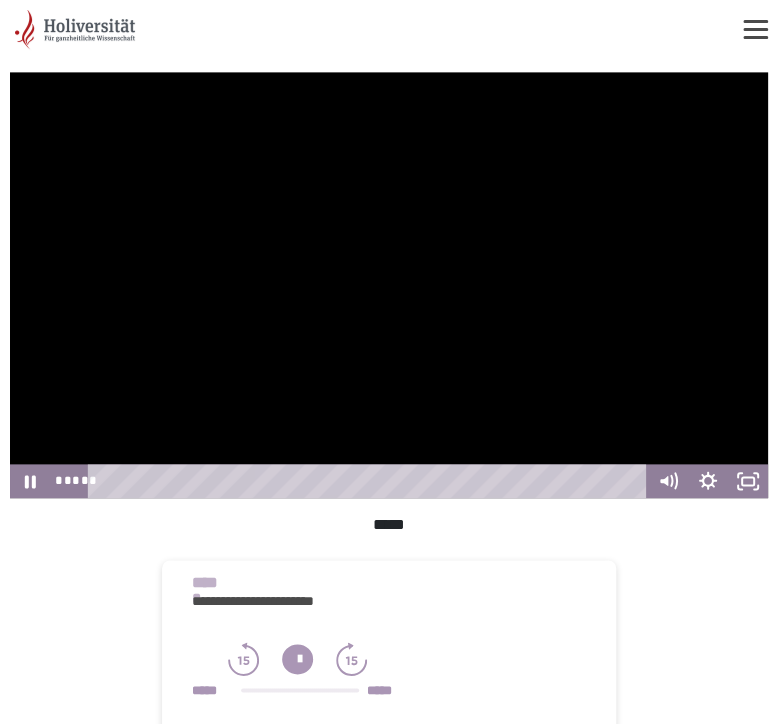 click at bounding box center [389, 285] 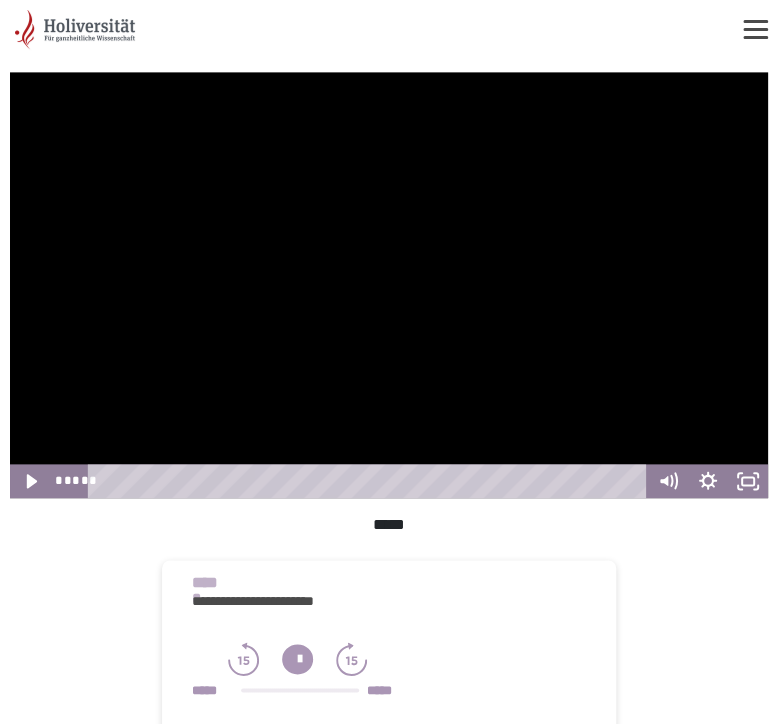 click at bounding box center (389, 285) 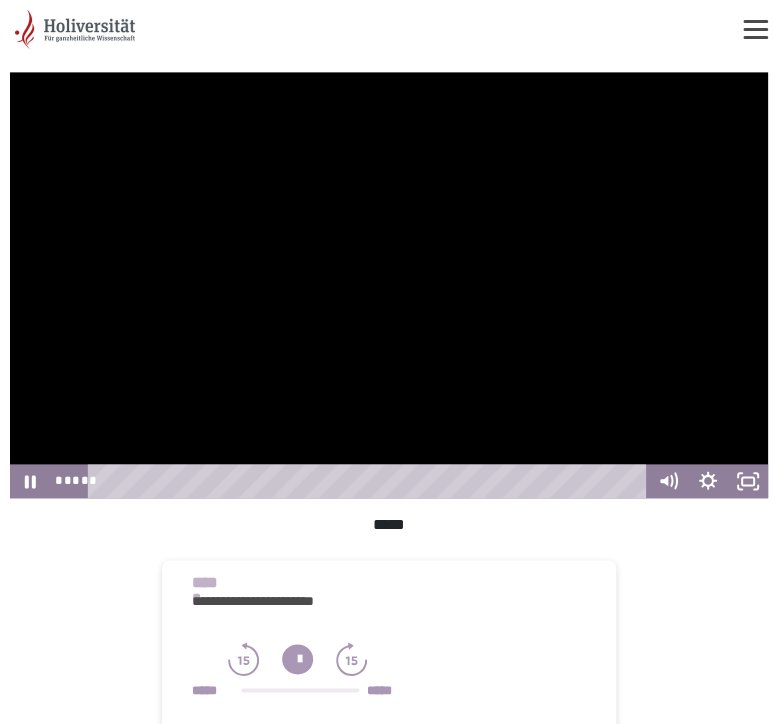 click at bounding box center (389, 285) 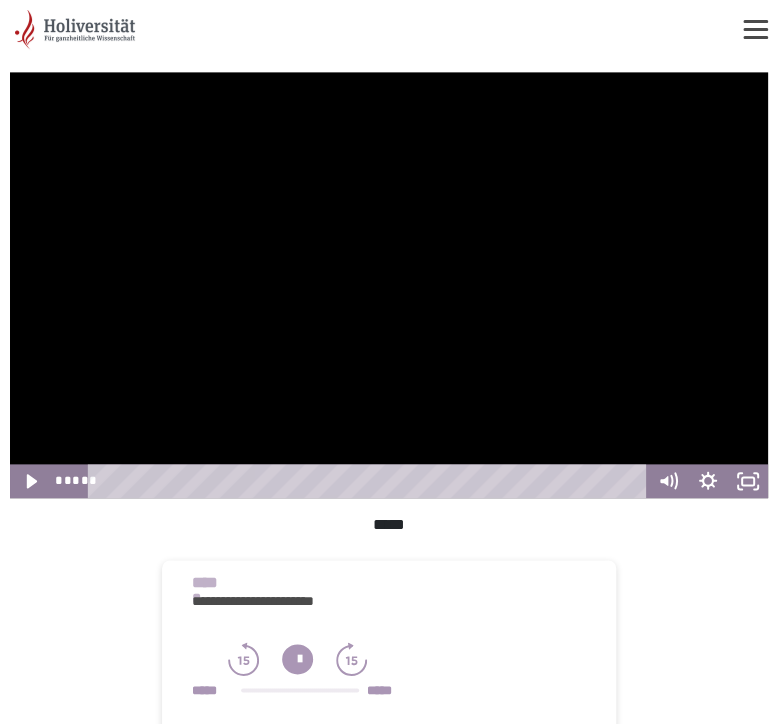 click at bounding box center [389, 285] 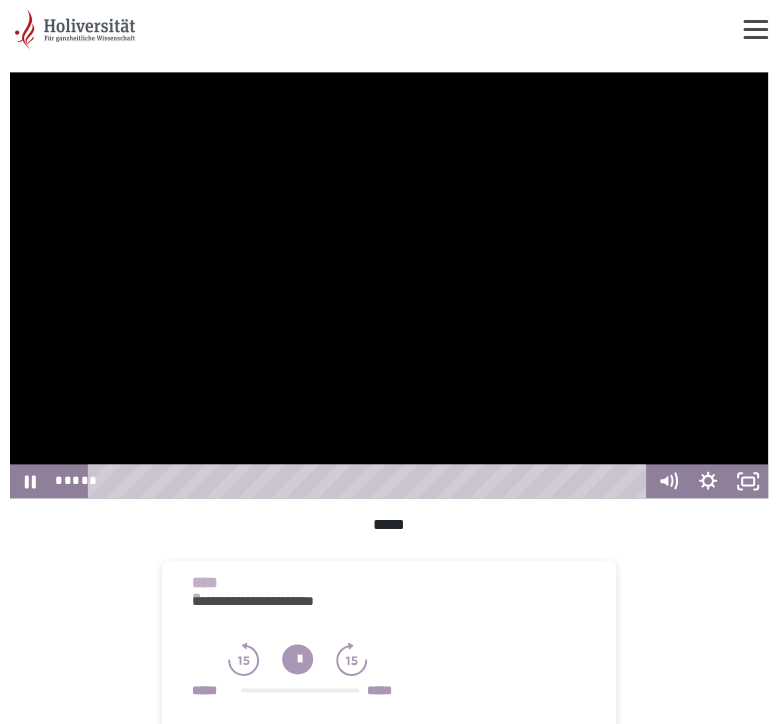 click at bounding box center (389, 285) 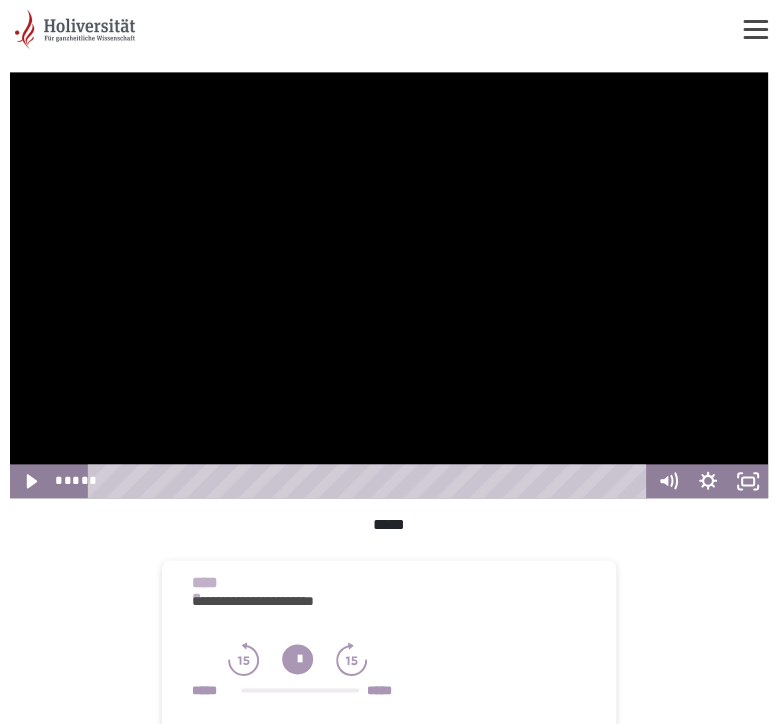 click at bounding box center [389, 285] 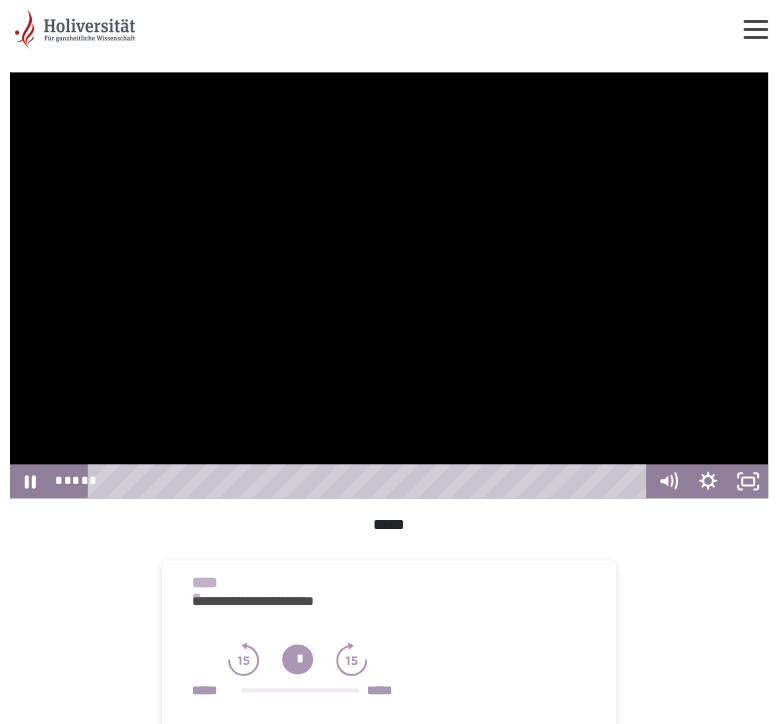 click at bounding box center [389, 285] 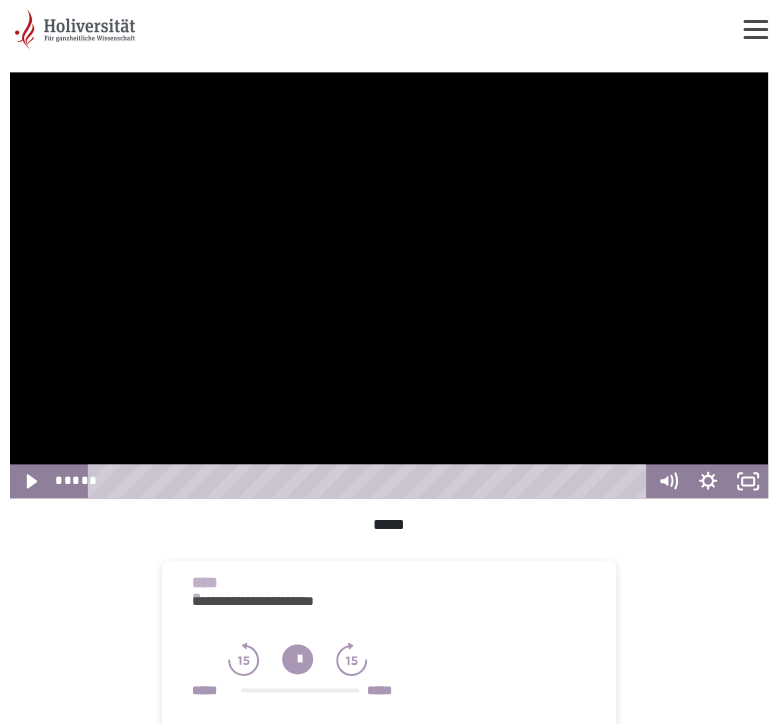 click at bounding box center (389, 285) 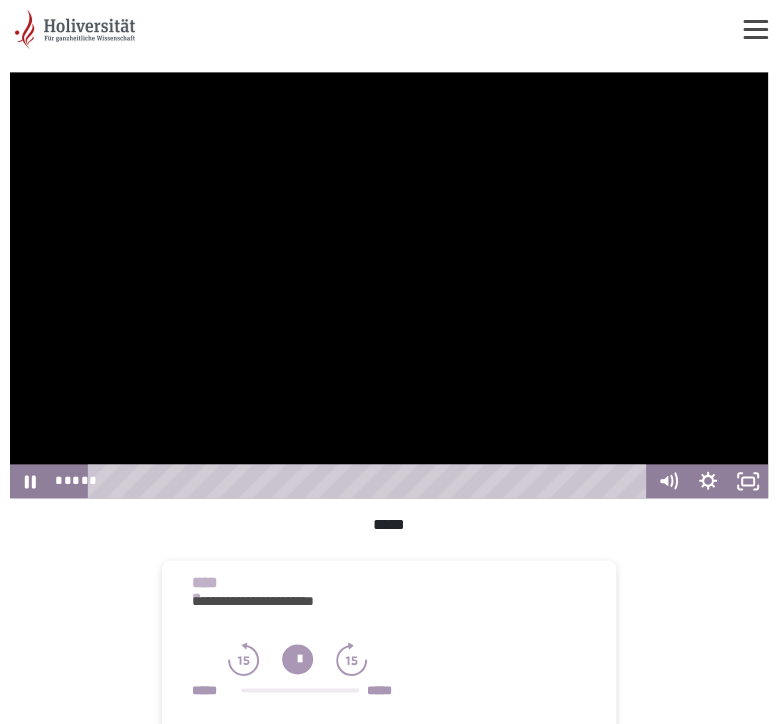 click at bounding box center [389, 285] 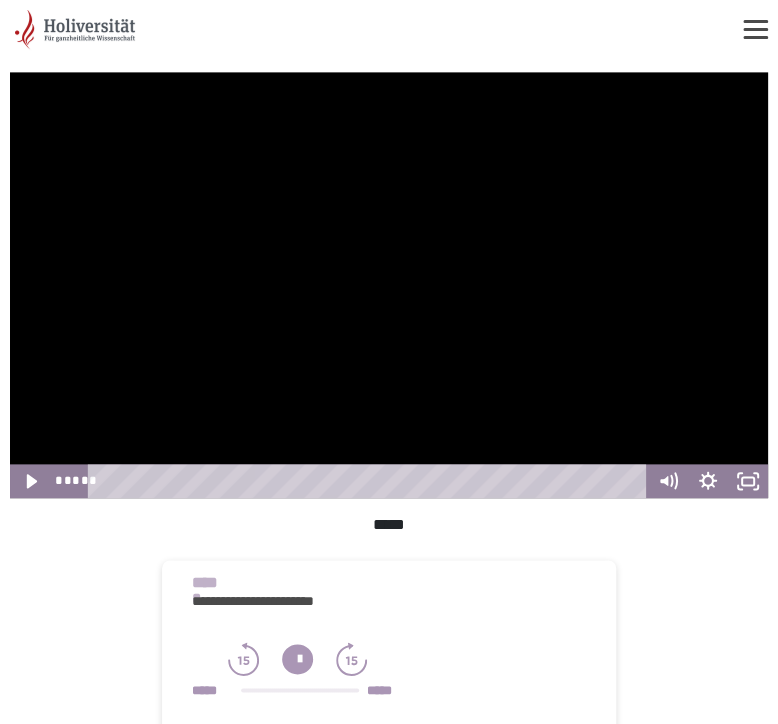 click at bounding box center [389, 285] 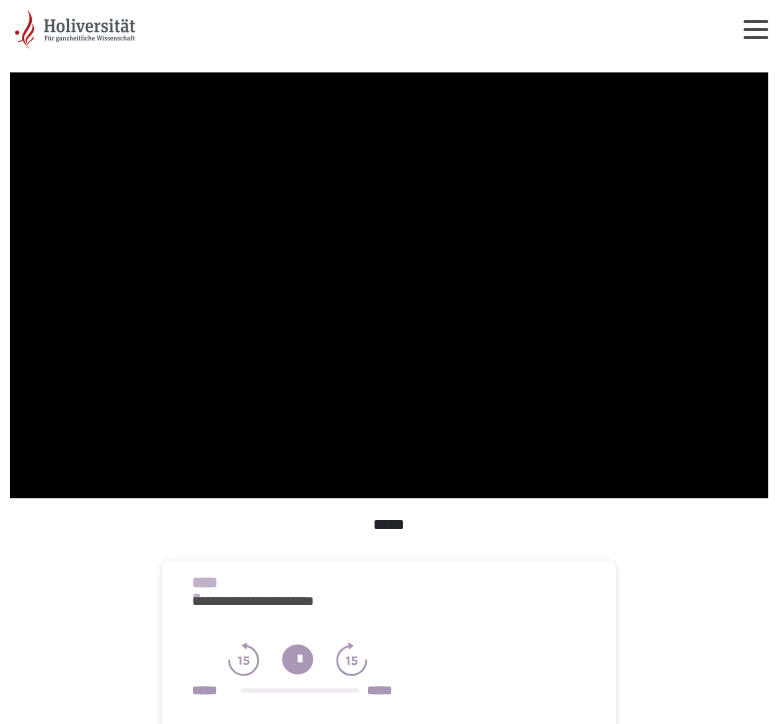 click at bounding box center (389, 285) 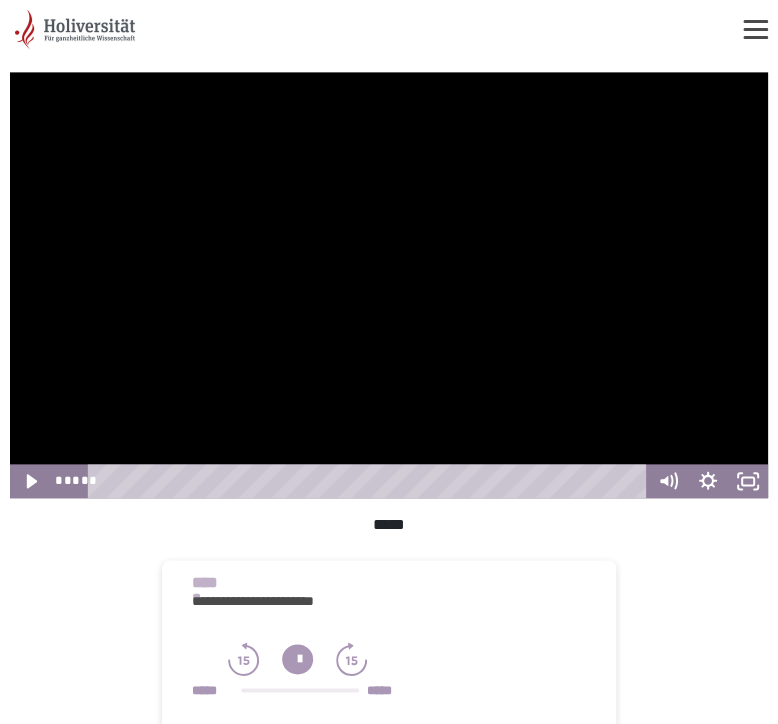 click at bounding box center [389, 285] 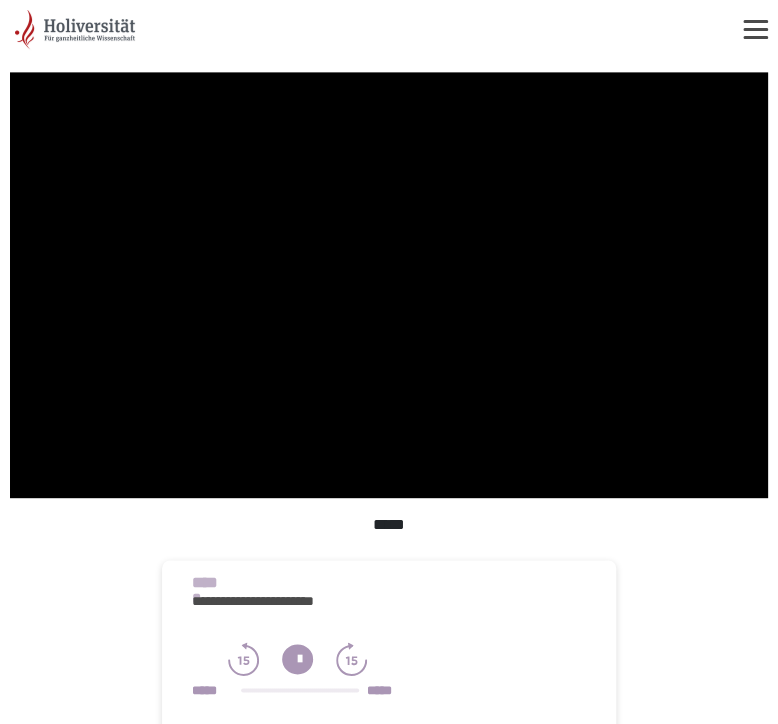 click at bounding box center (389, 285) 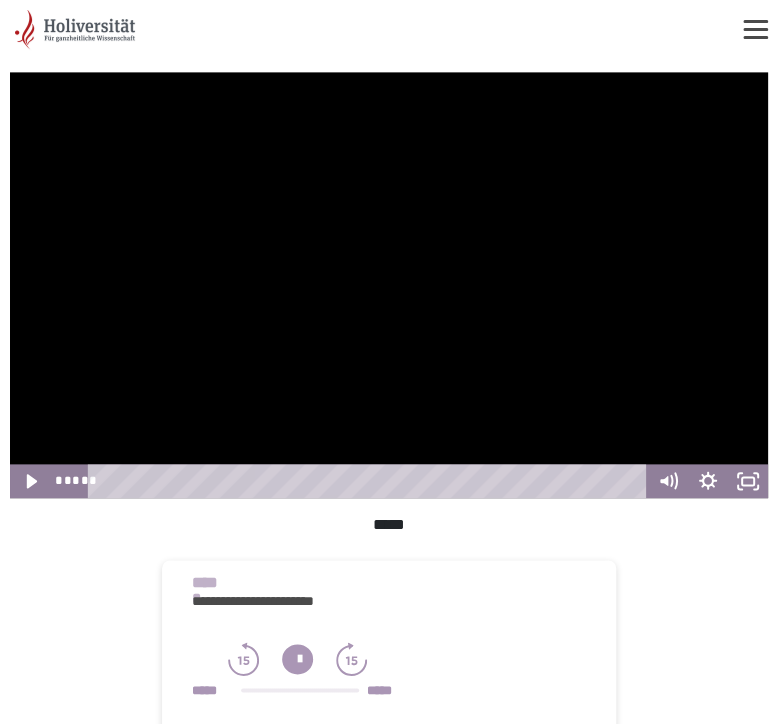 click at bounding box center (389, 285) 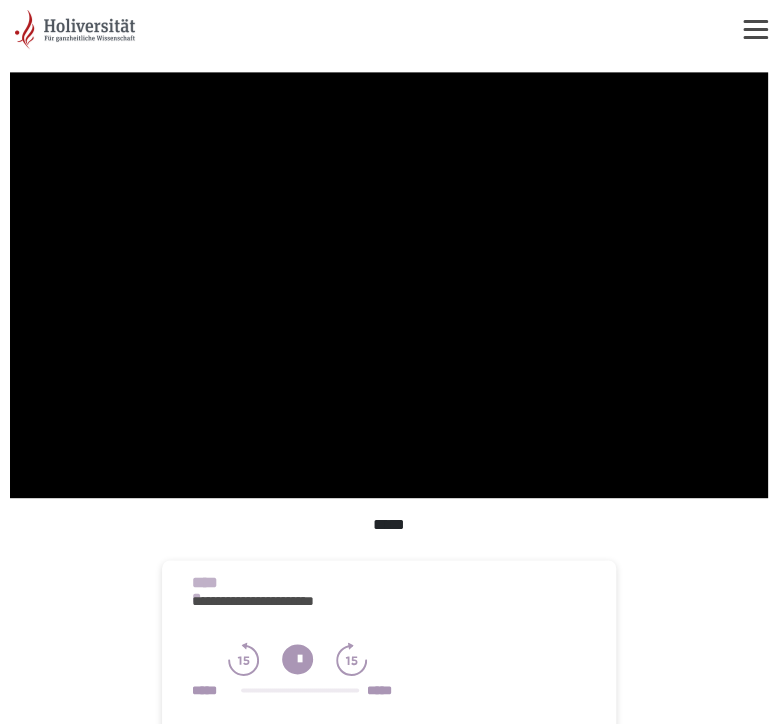 click at bounding box center (389, 285) 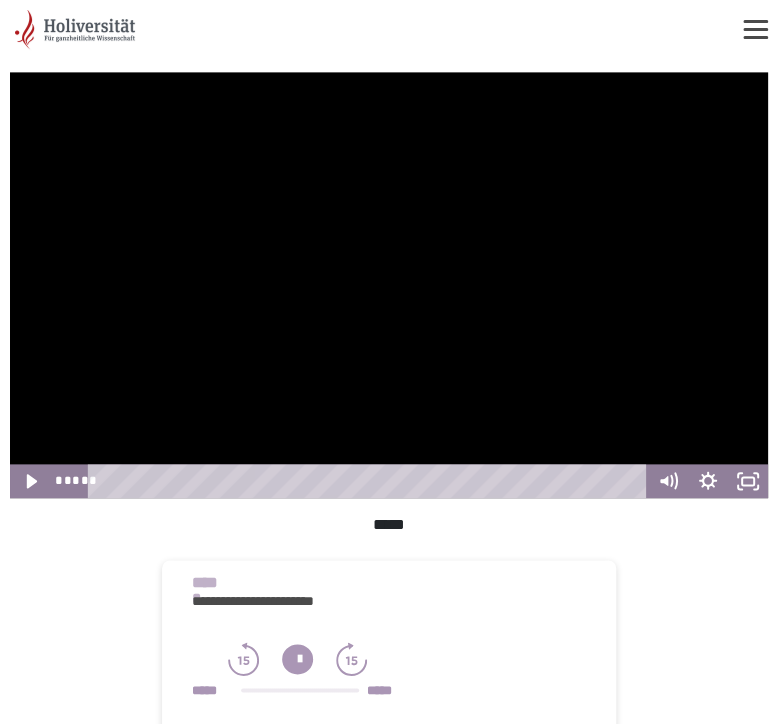 click at bounding box center [389, 285] 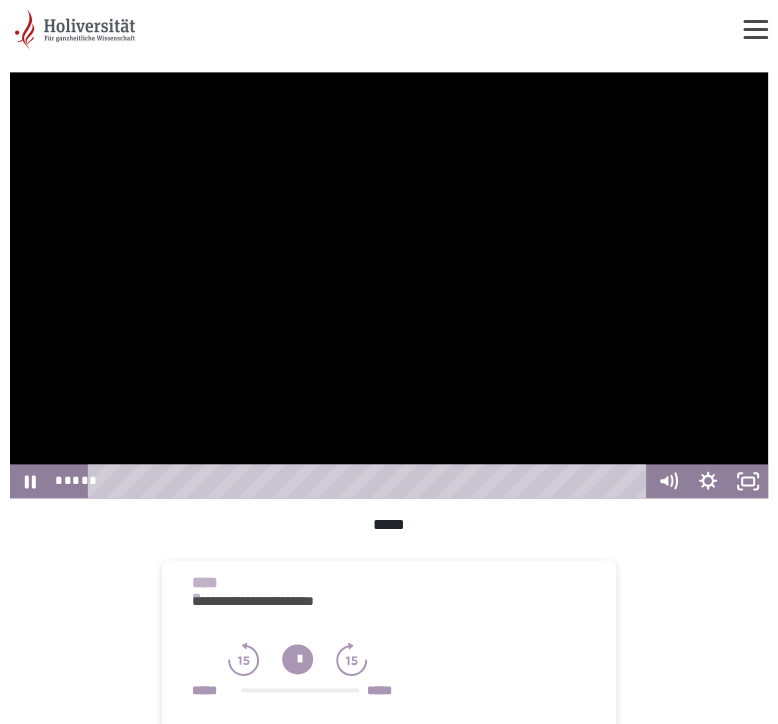 click at bounding box center [389, 285] 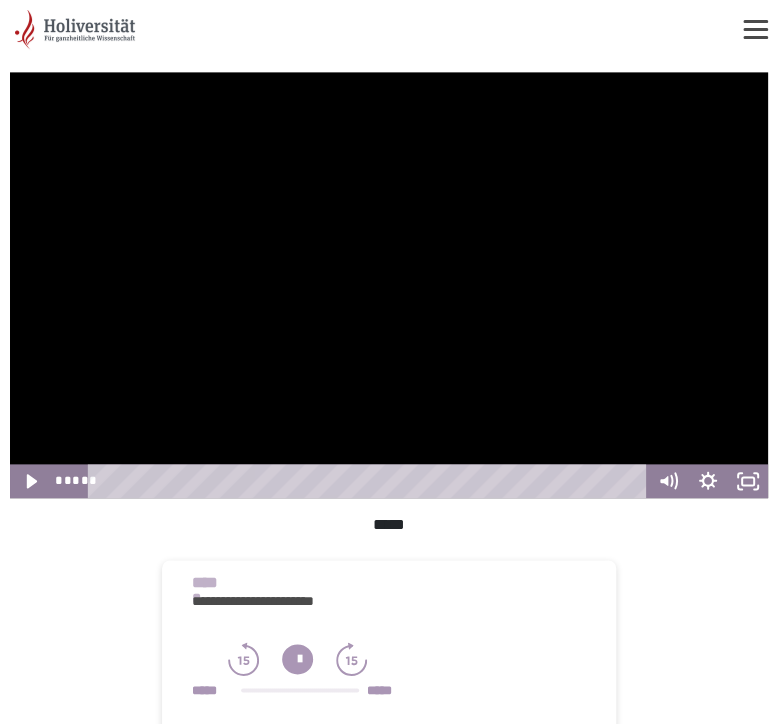 click at bounding box center [389, 285] 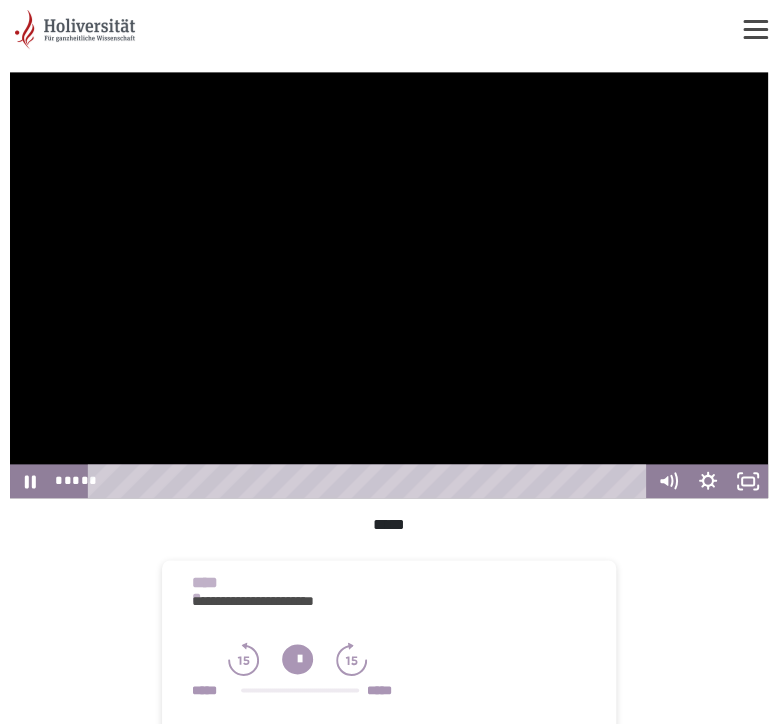 click at bounding box center (389, 285) 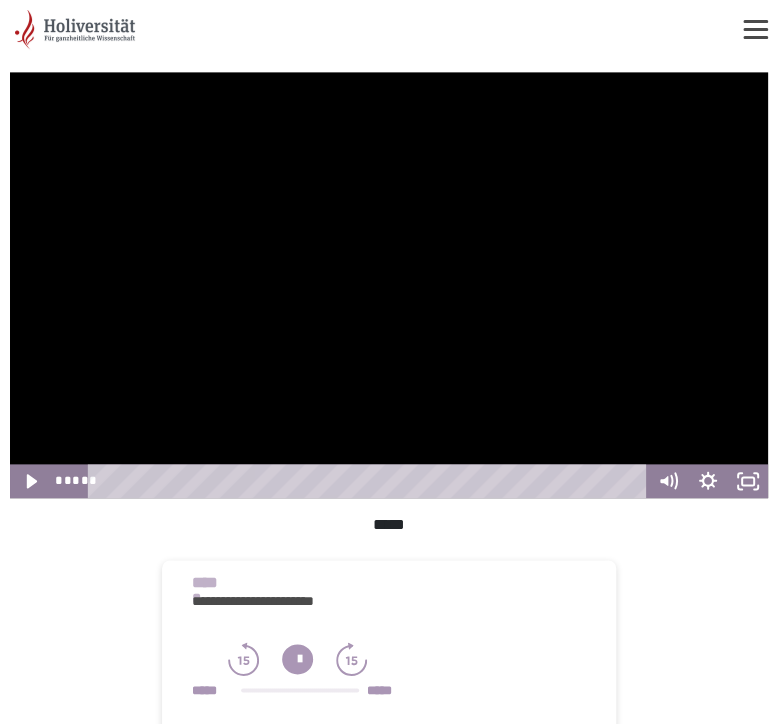click at bounding box center [389, 285] 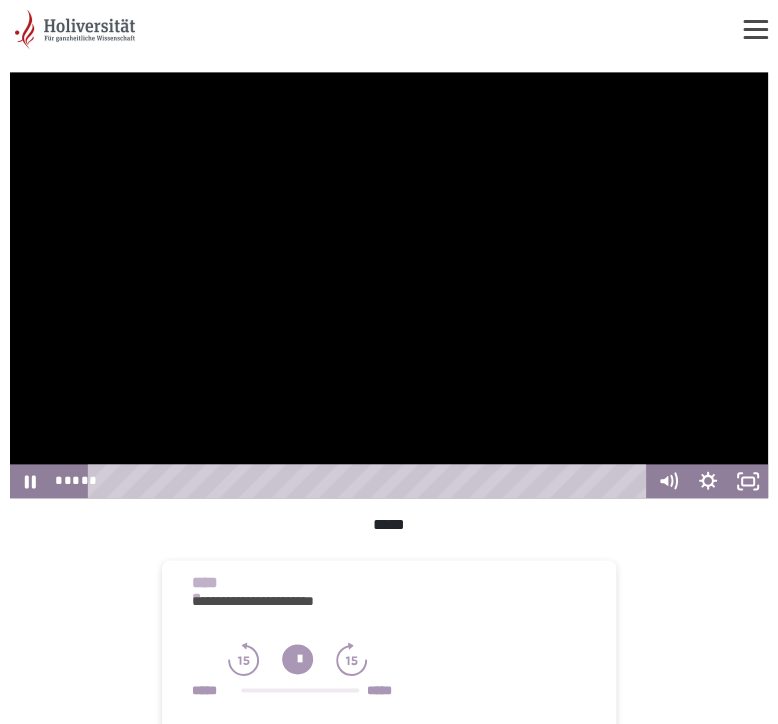 click at bounding box center (389, 285) 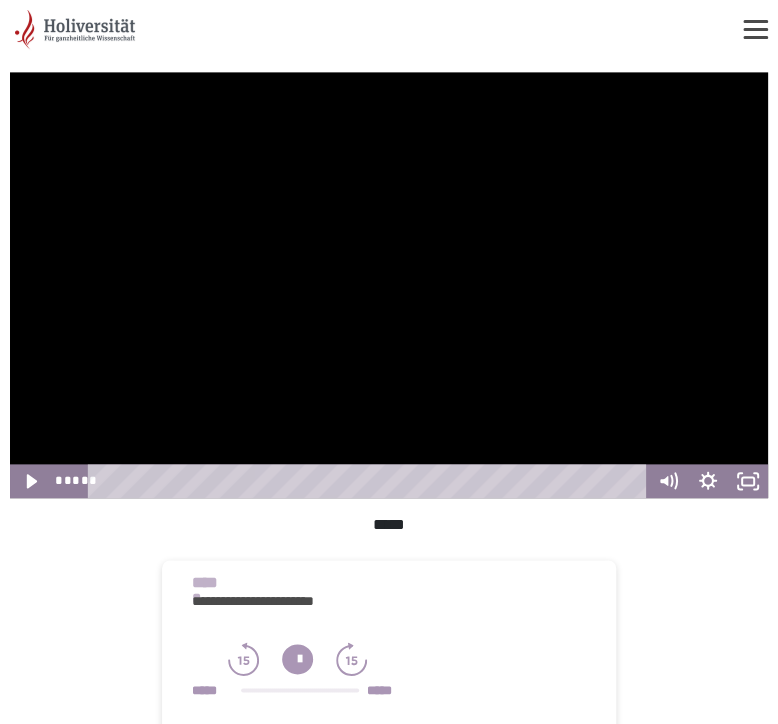 click at bounding box center [389, 285] 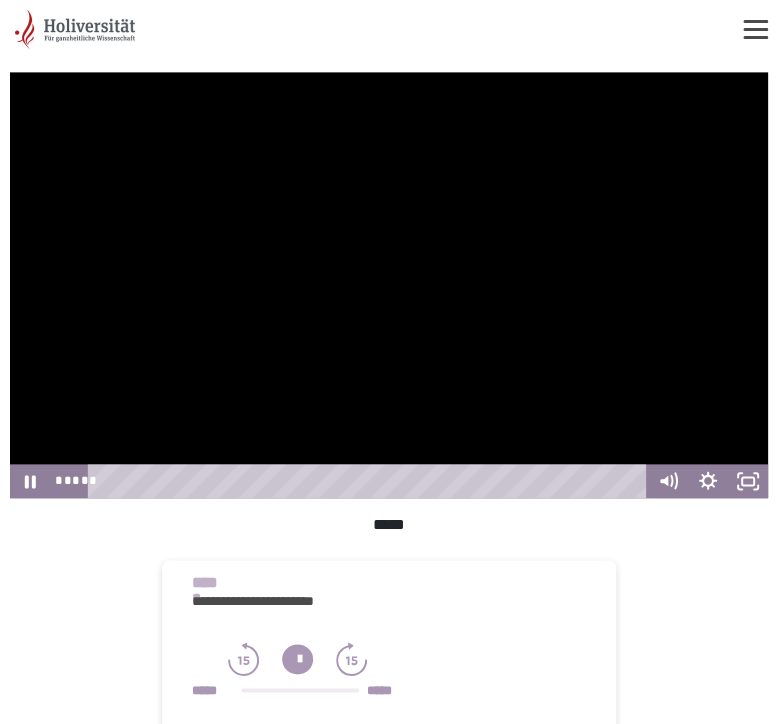 click at bounding box center [389, 285] 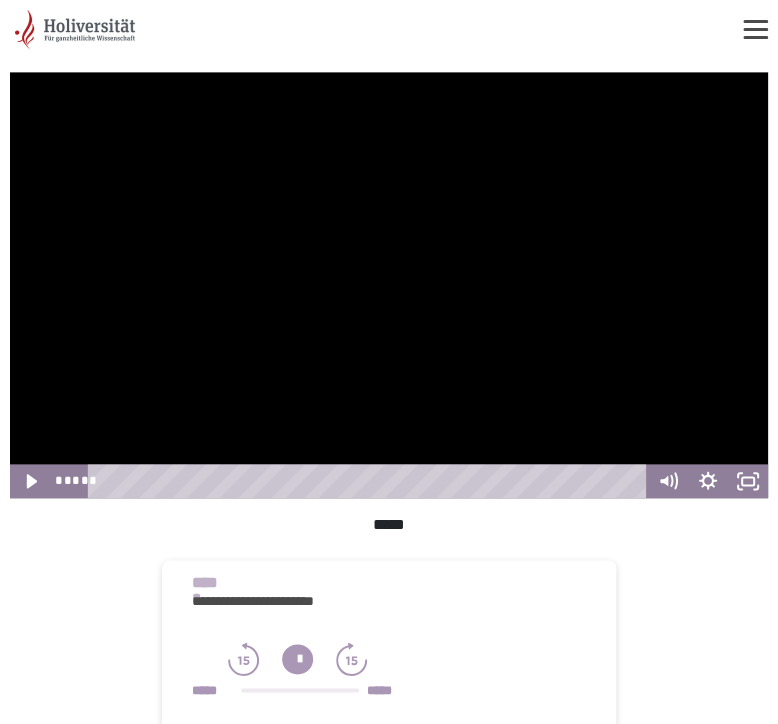 click at bounding box center [389, 285] 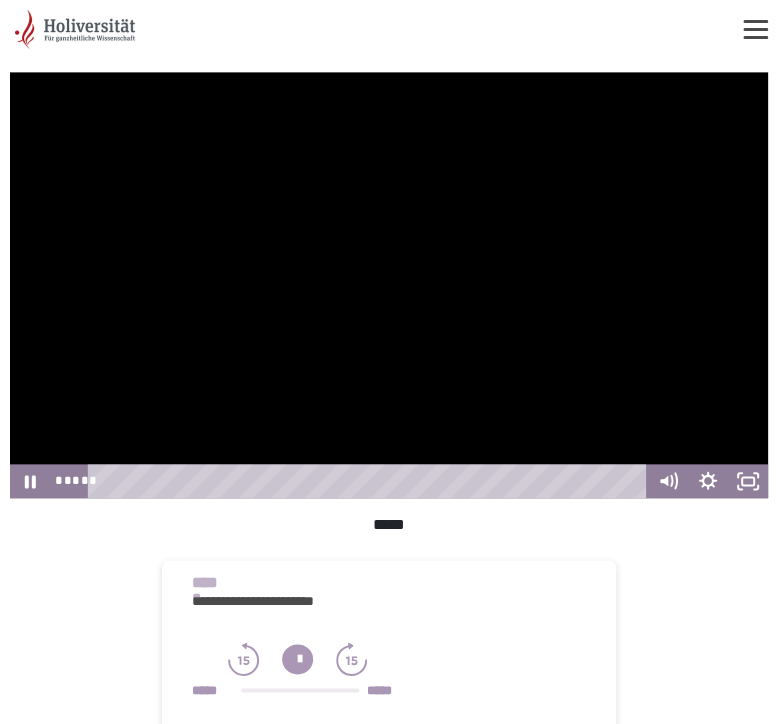 click at bounding box center [389, 285] 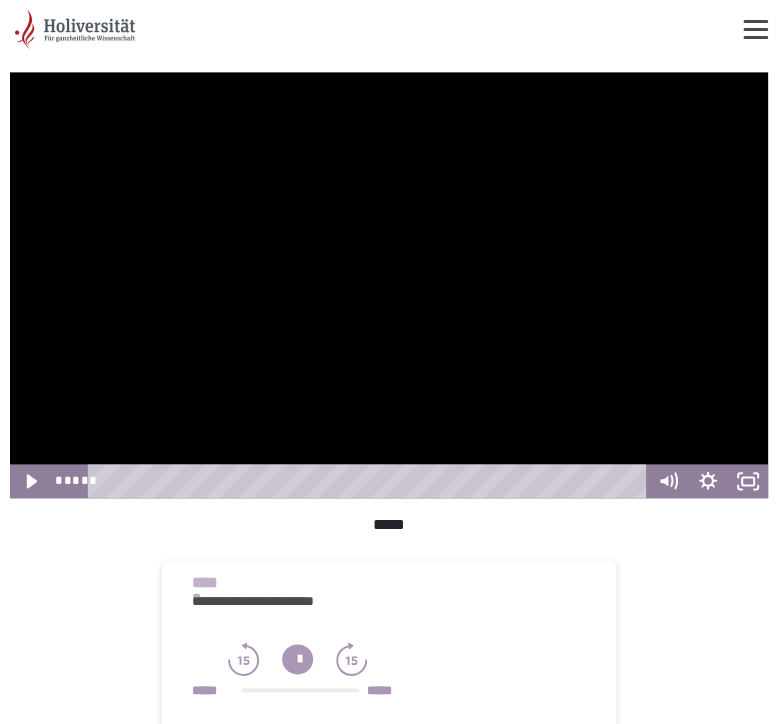 click at bounding box center (389, 285) 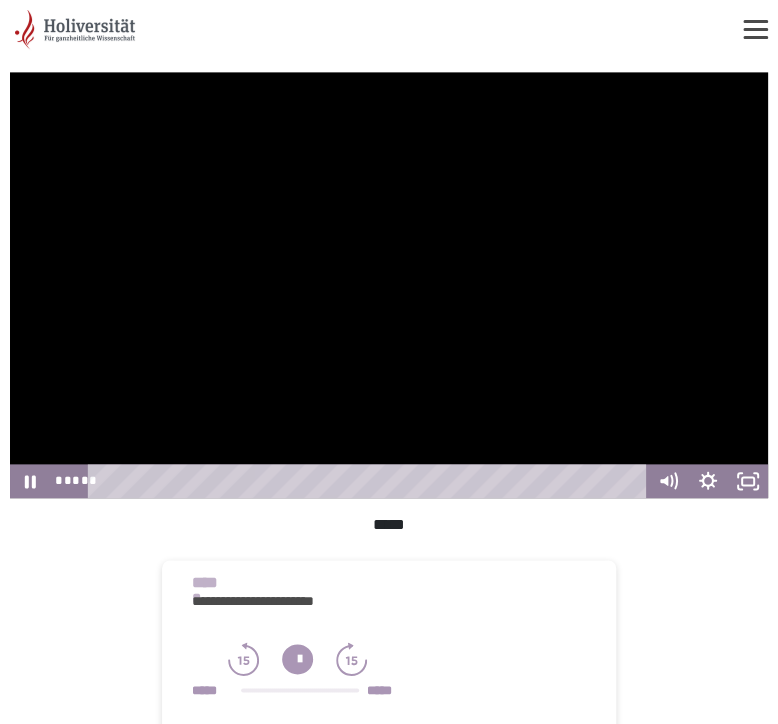 click at bounding box center [389, 285] 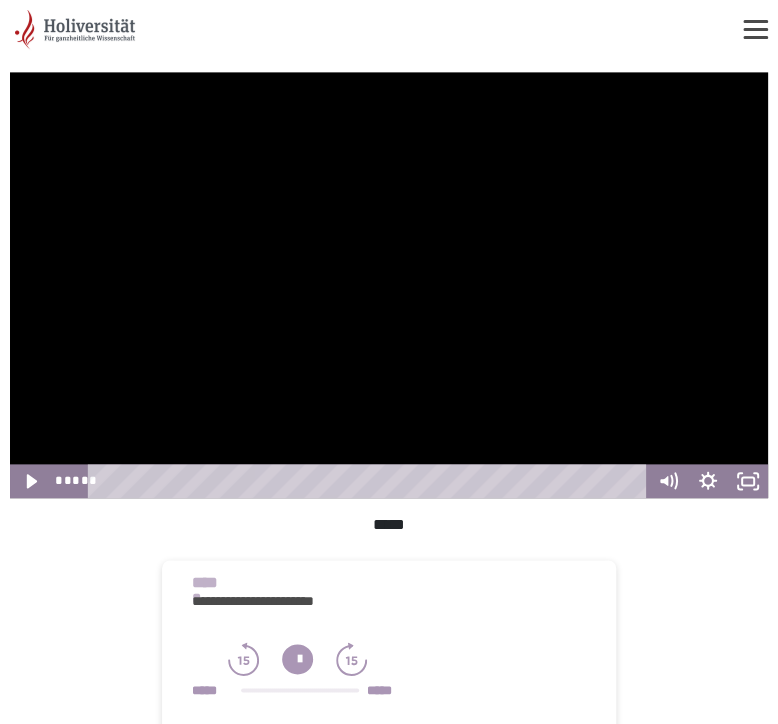click at bounding box center [389, 285] 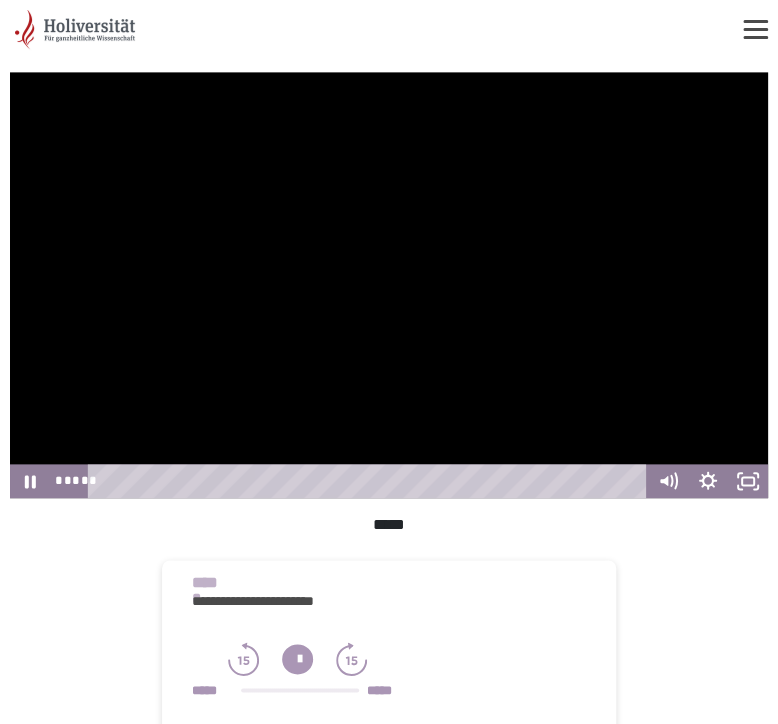 click at bounding box center (389, 285) 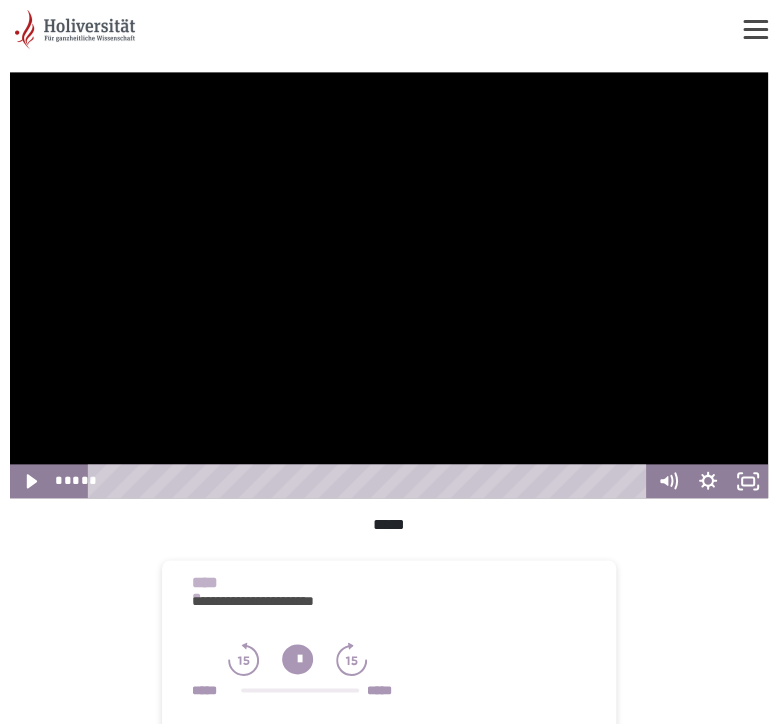 click at bounding box center [389, 285] 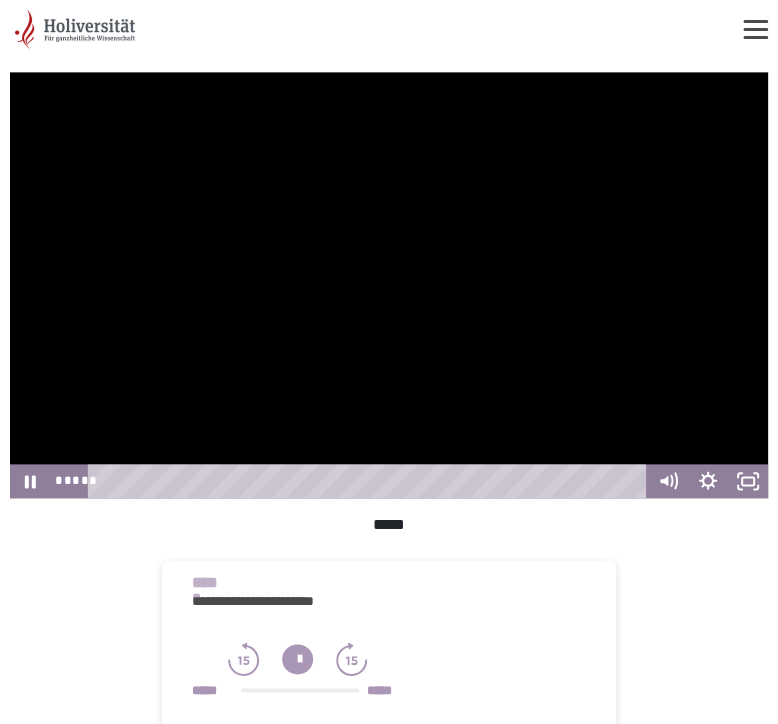 click at bounding box center (389, 285) 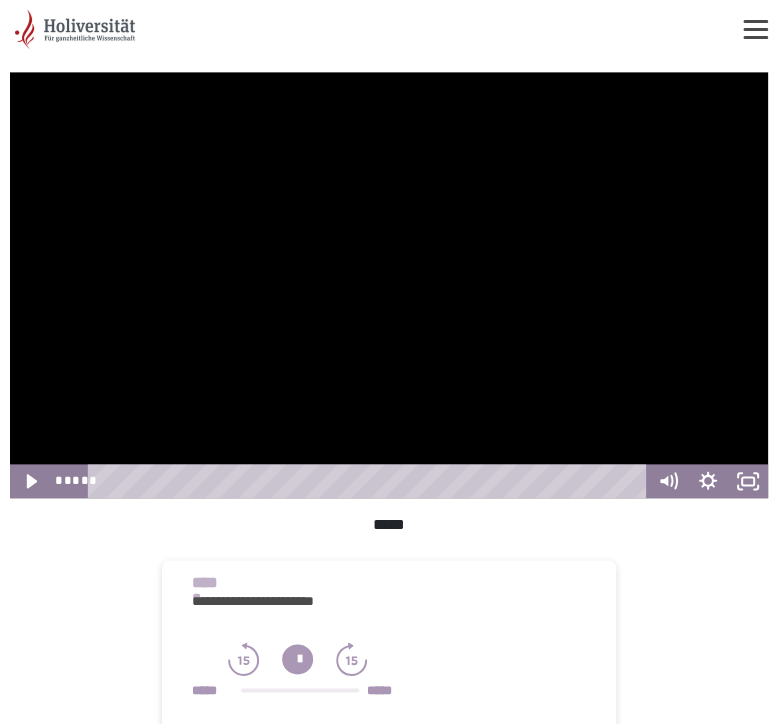 click at bounding box center (389, 285) 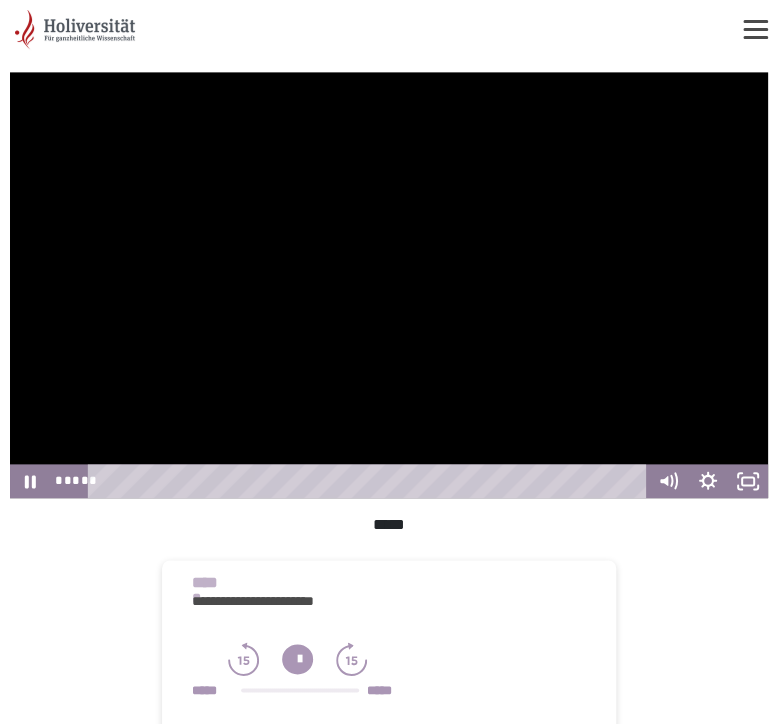 click at bounding box center (389, 285) 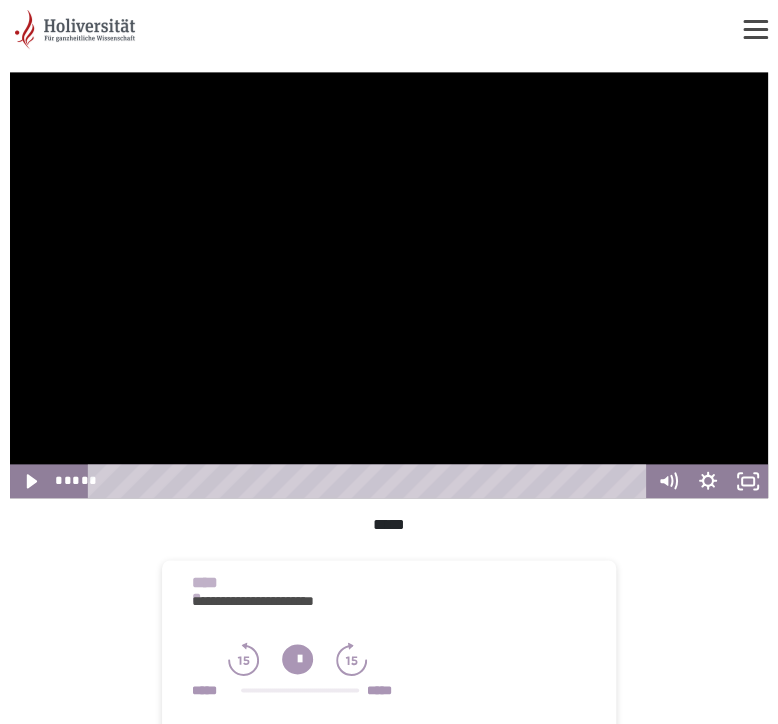 click at bounding box center (389, 285) 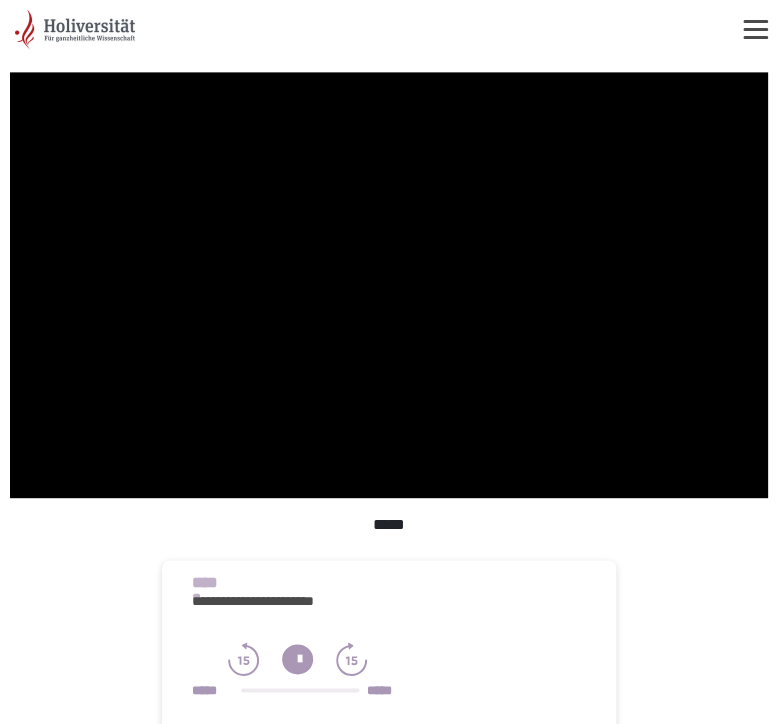 click at bounding box center (389, 285) 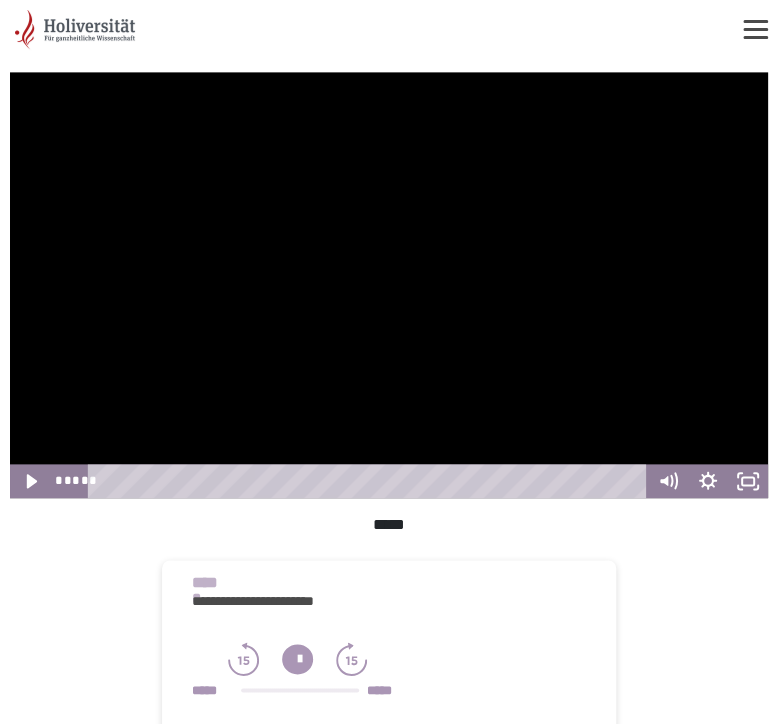 click at bounding box center (389, 285) 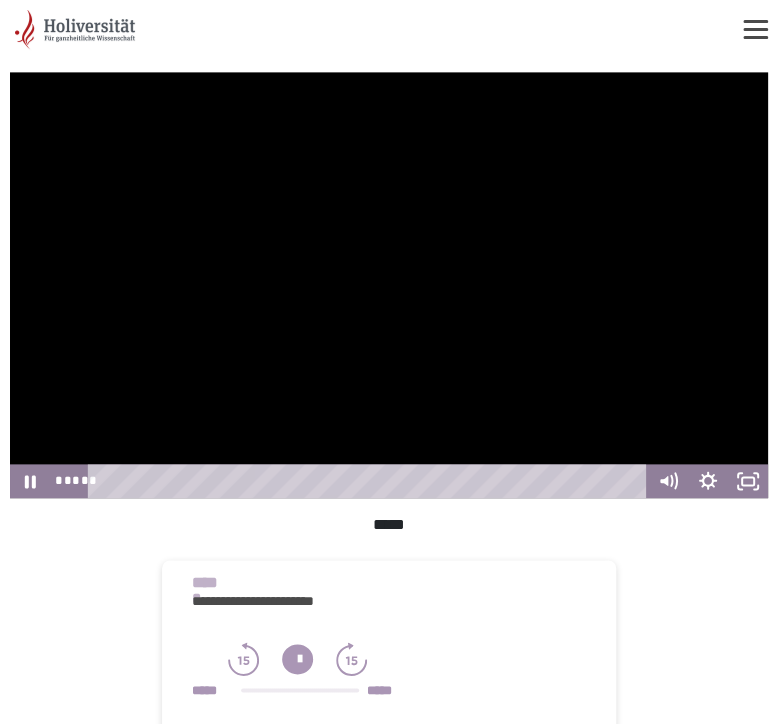drag, startPoint x: 502, startPoint y: 322, endPoint x: 745, endPoint y: 369, distance: 247.50354 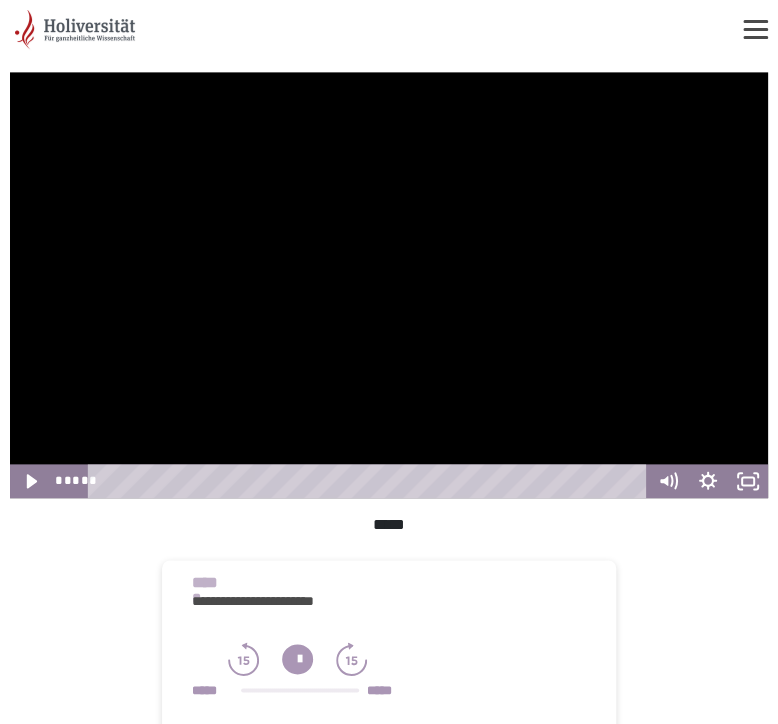 click at bounding box center (389, 285) 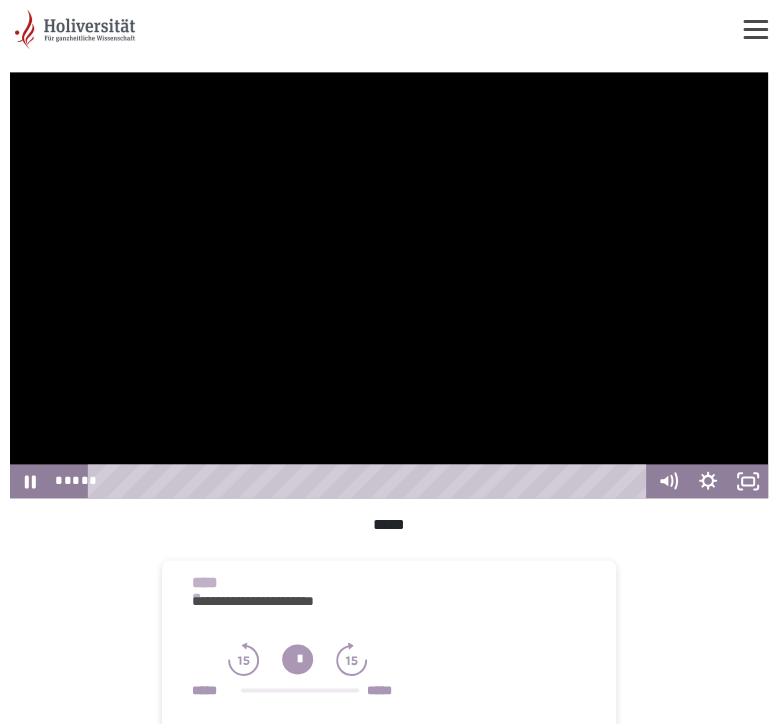 click at bounding box center (389, 285) 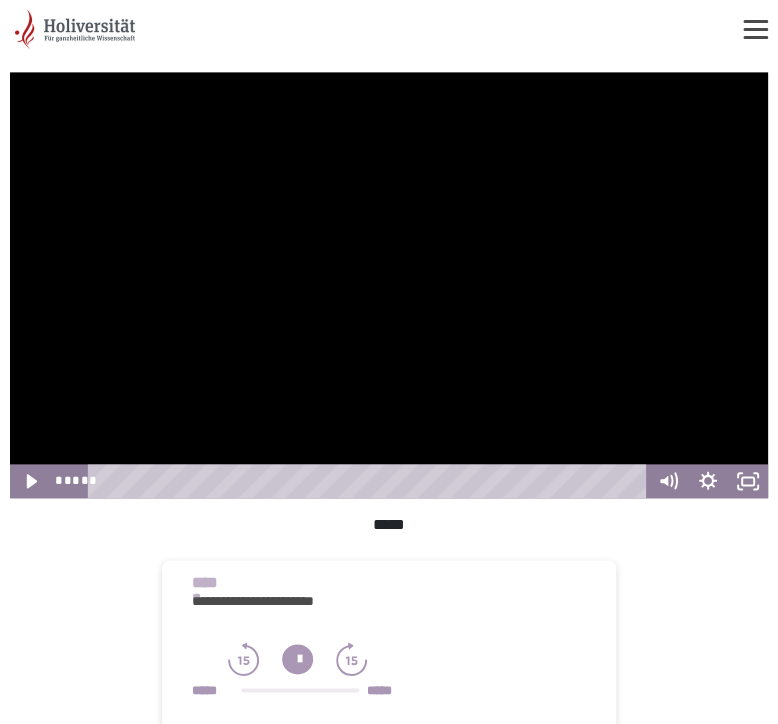 click at bounding box center (389, 285) 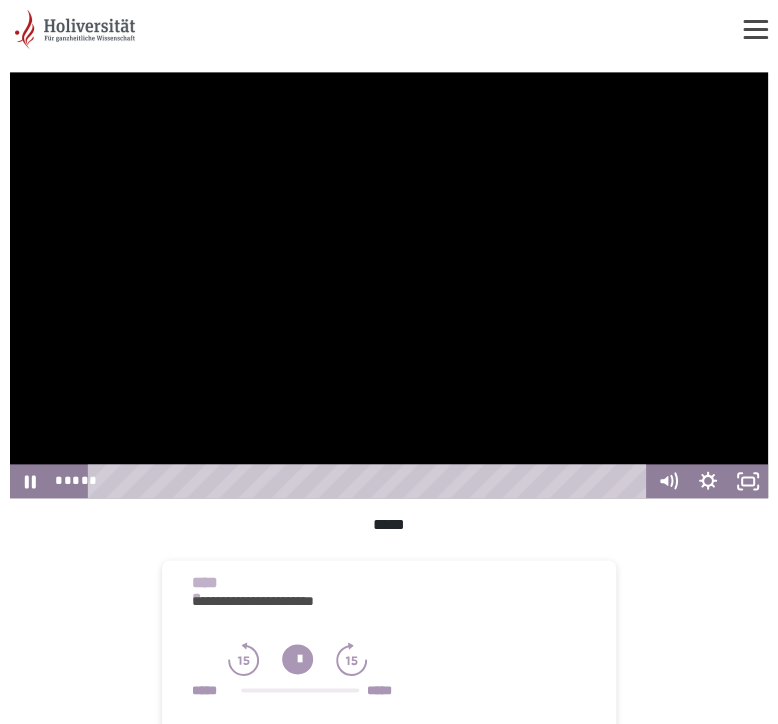 click at bounding box center (389, 285) 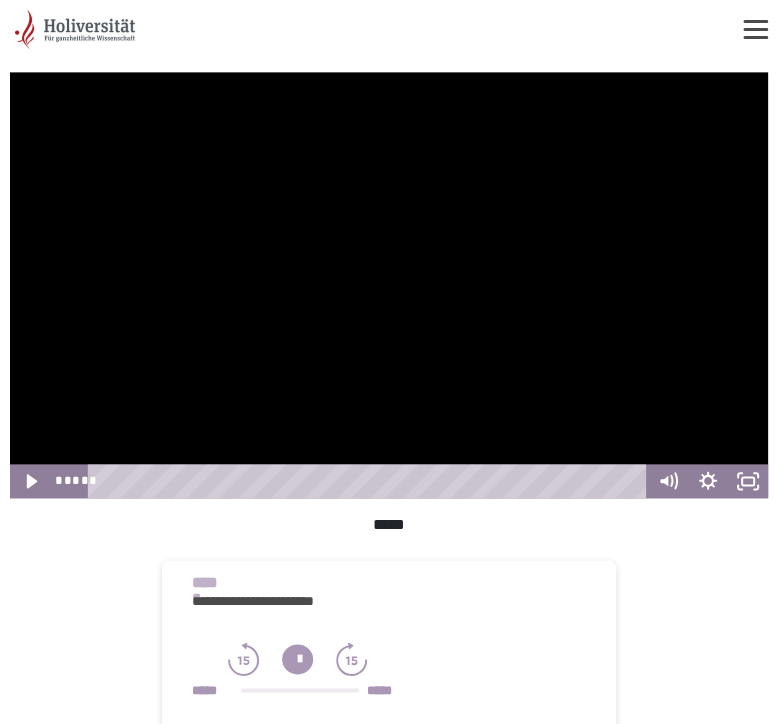 click at bounding box center (389, 285) 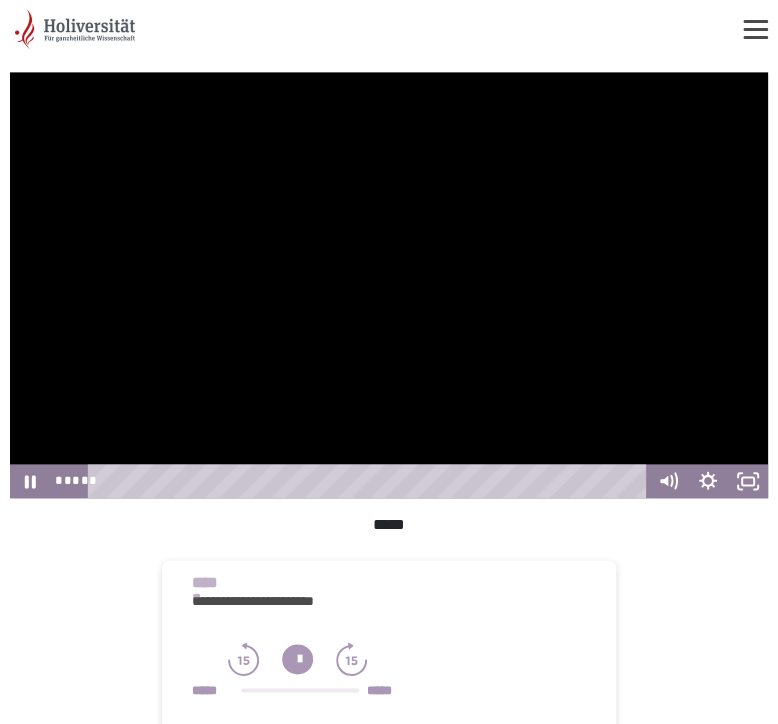 drag, startPoint x: 388, startPoint y: 302, endPoint x: 766, endPoint y: 379, distance: 385.76288 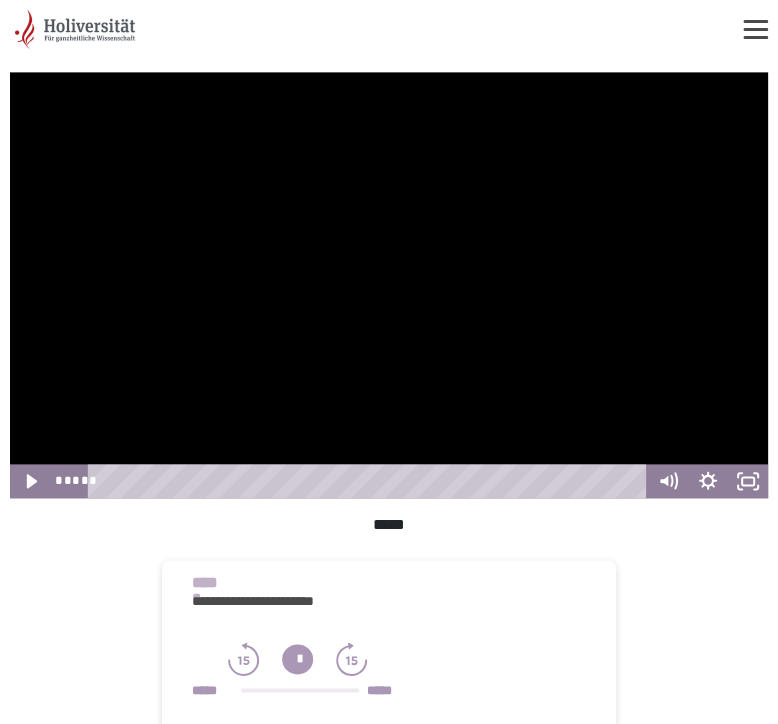 click at bounding box center (389, 285) 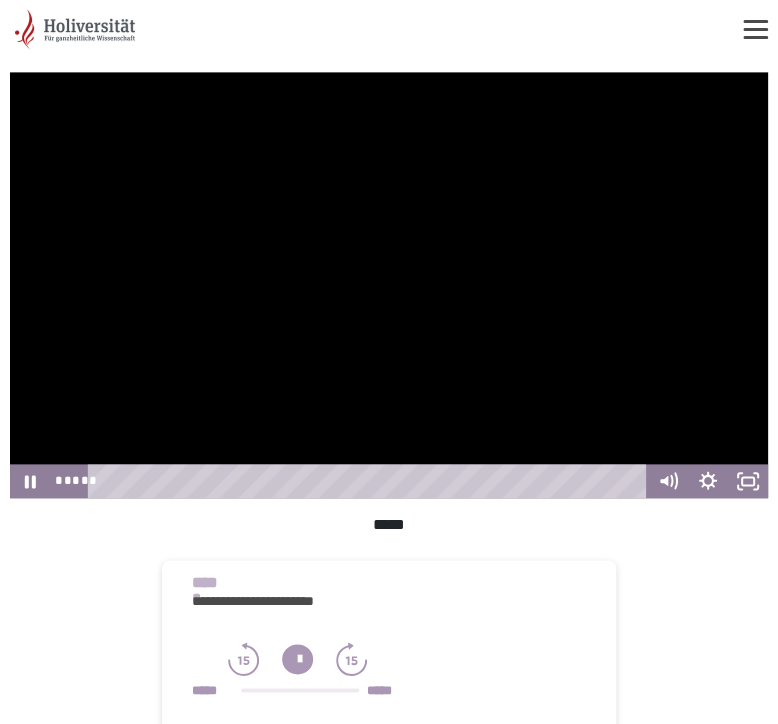 click at bounding box center (389, 285) 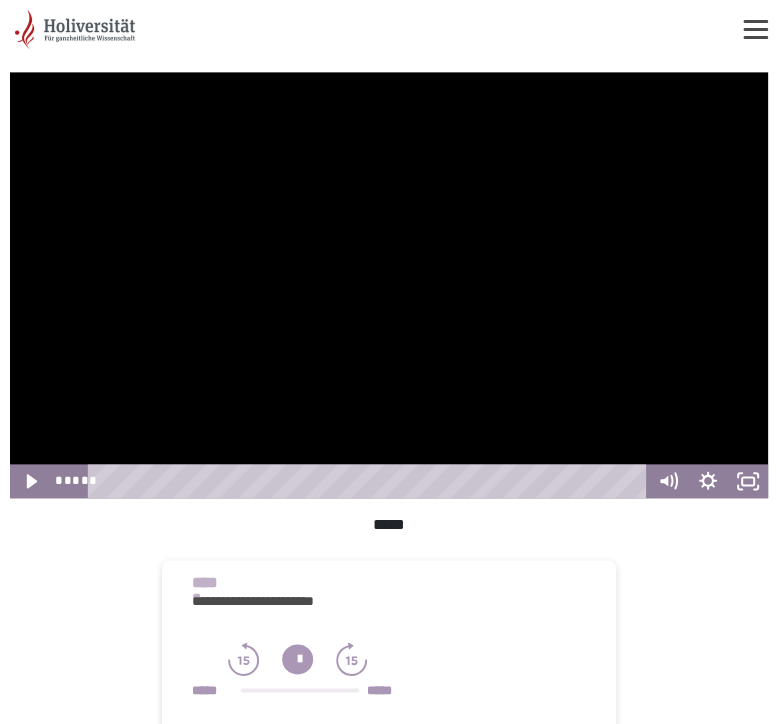 click at bounding box center (389, 285) 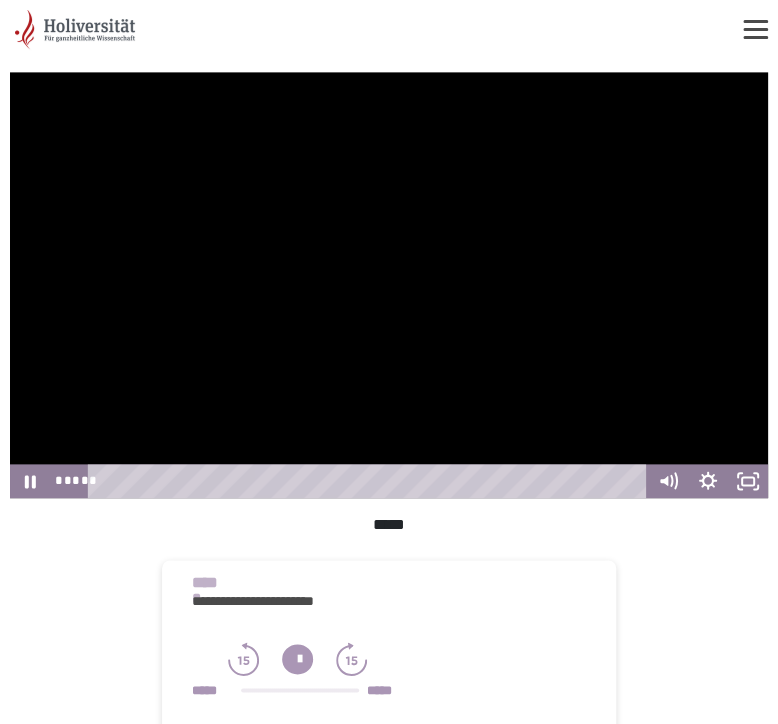 click at bounding box center (389, 285) 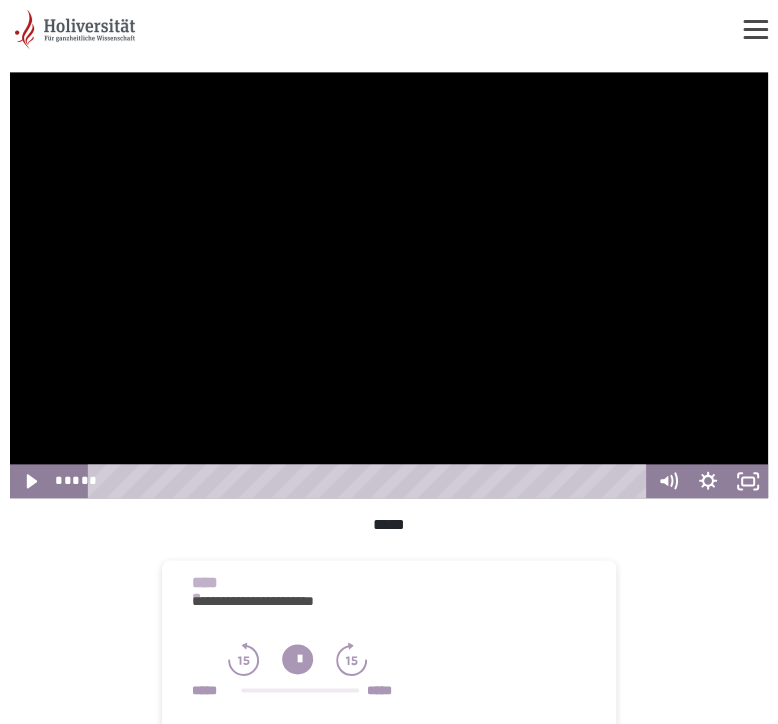 click at bounding box center [389, 285] 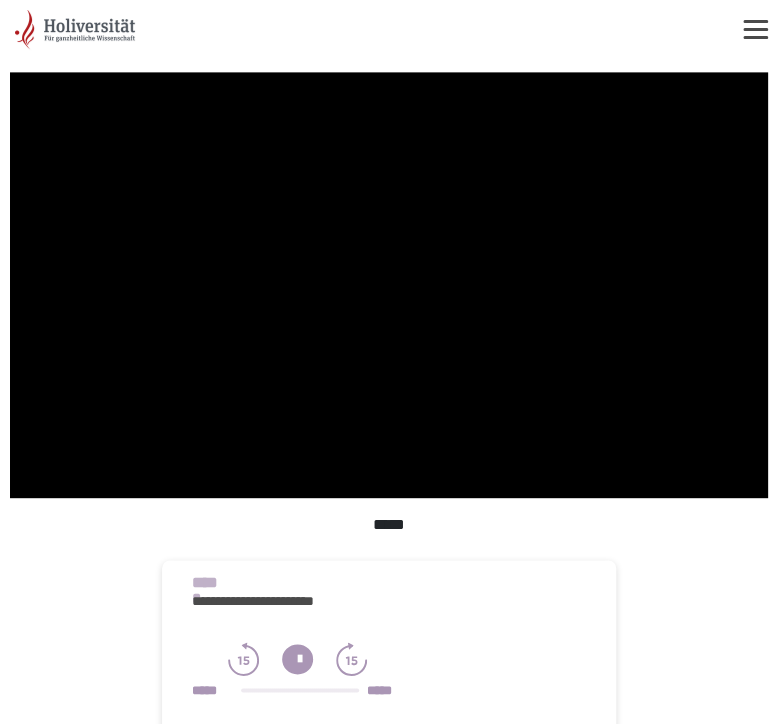 click at bounding box center [389, 285] 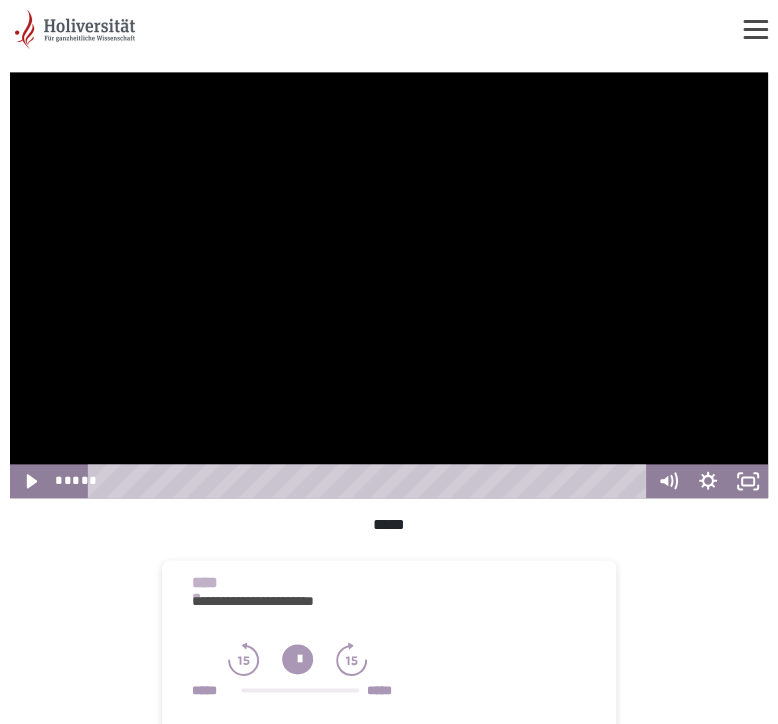 click at bounding box center [389, 285] 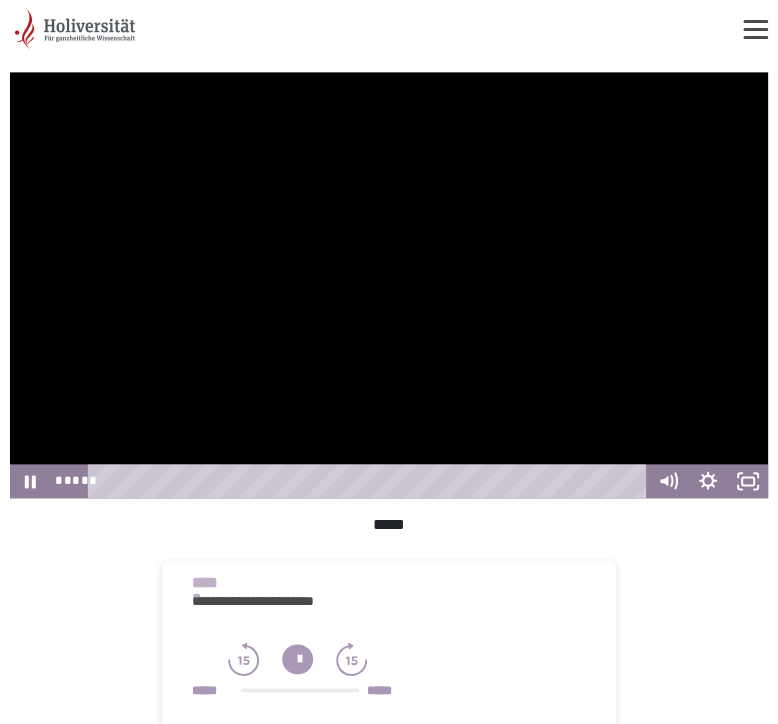 click at bounding box center (389, 285) 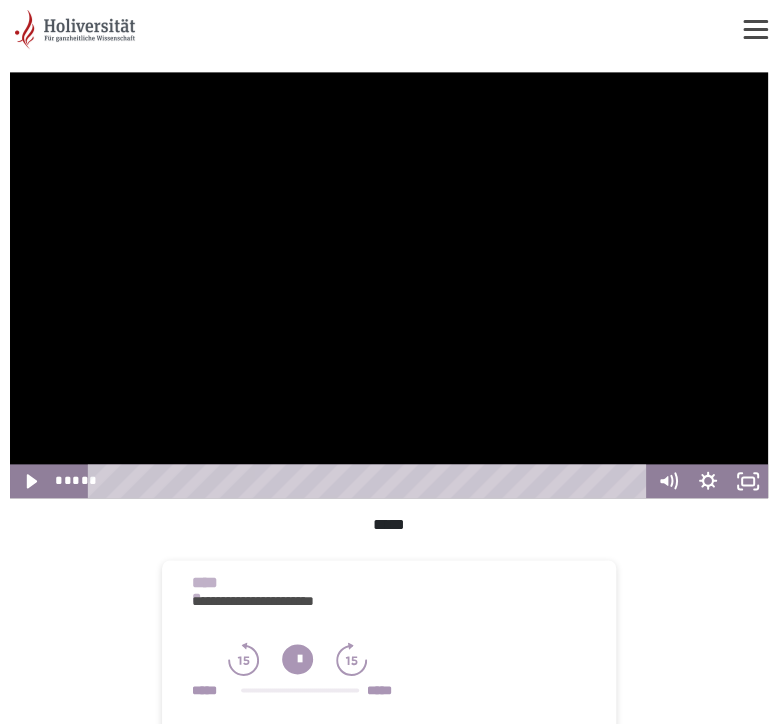 click at bounding box center (389, 285) 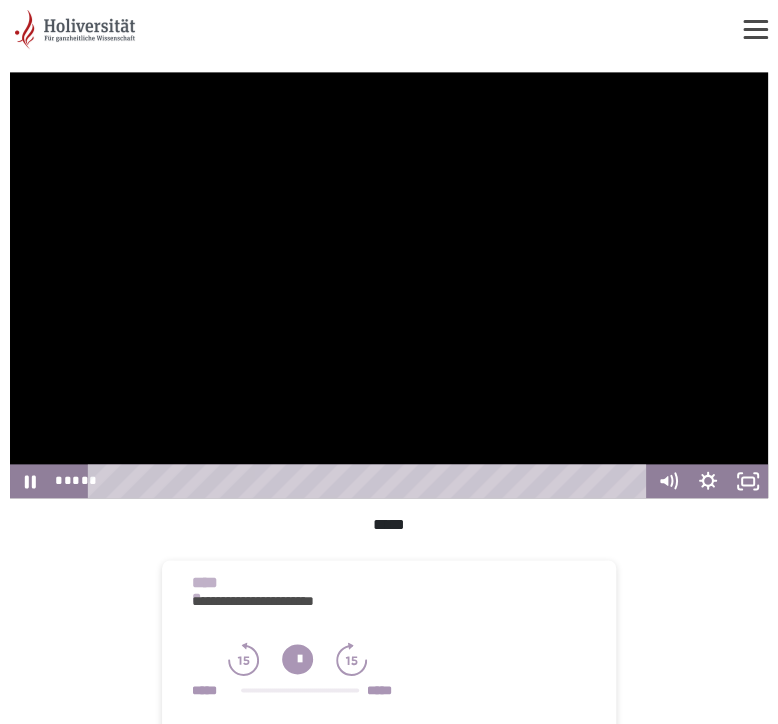click at bounding box center [389, 285] 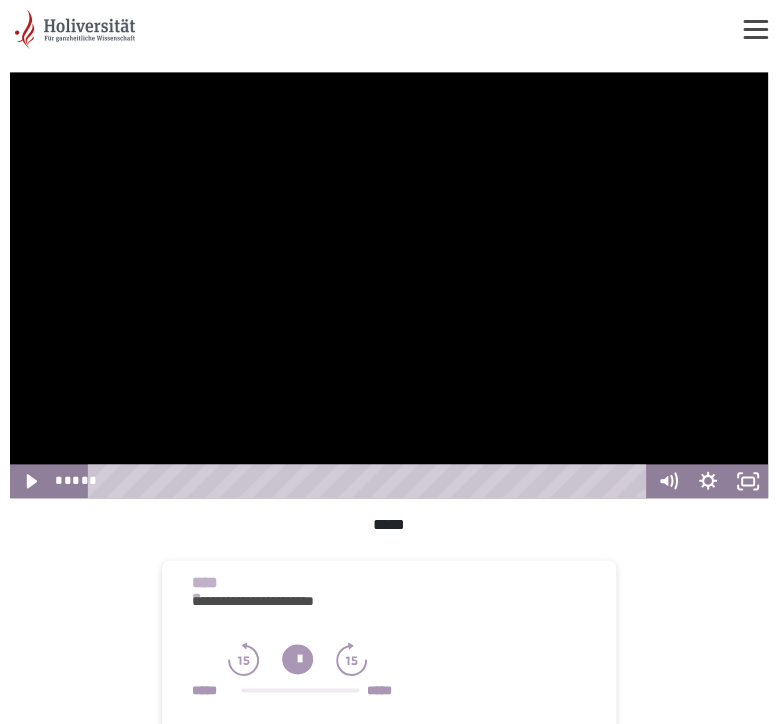 click at bounding box center [389, 285] 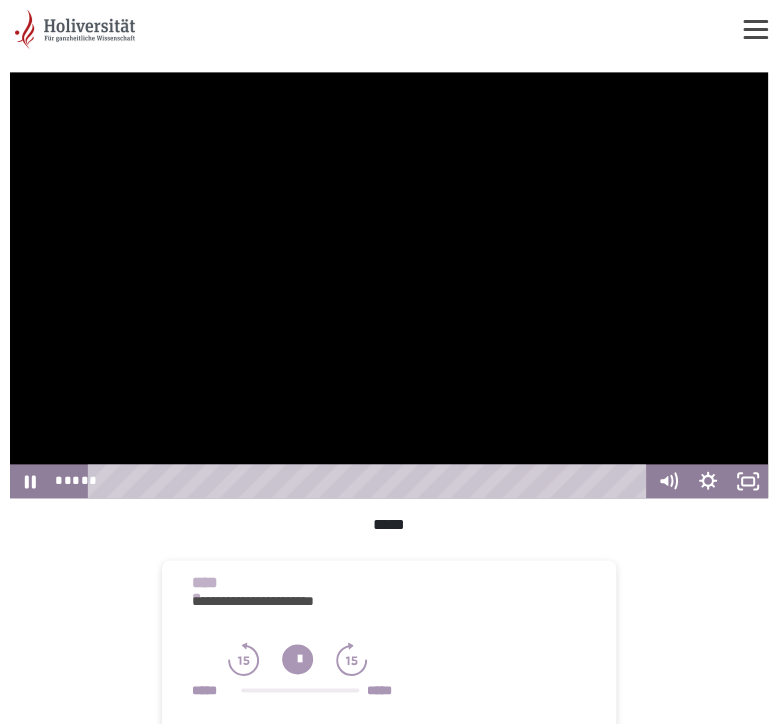 click at bounding box center (389, 285) 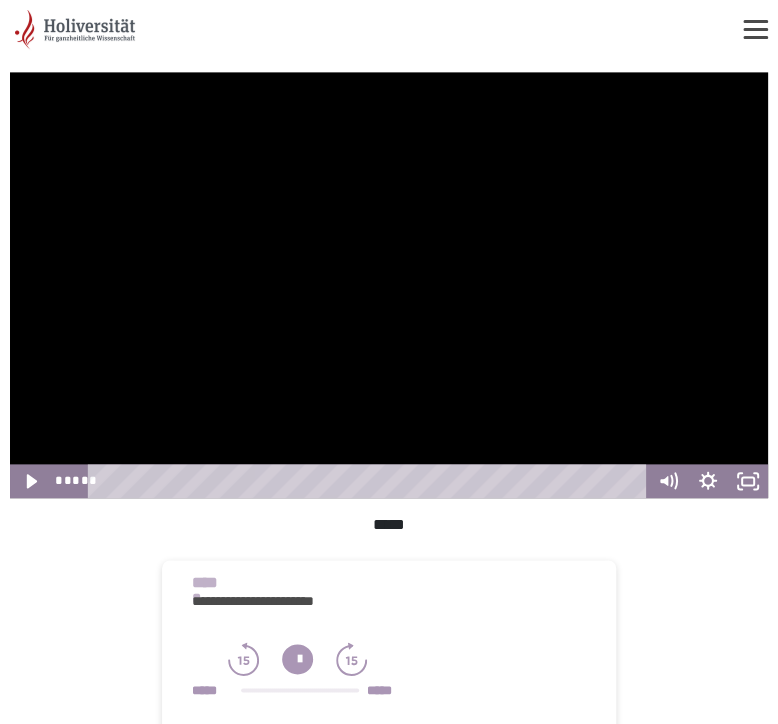 click at bounding box center (389, 285) 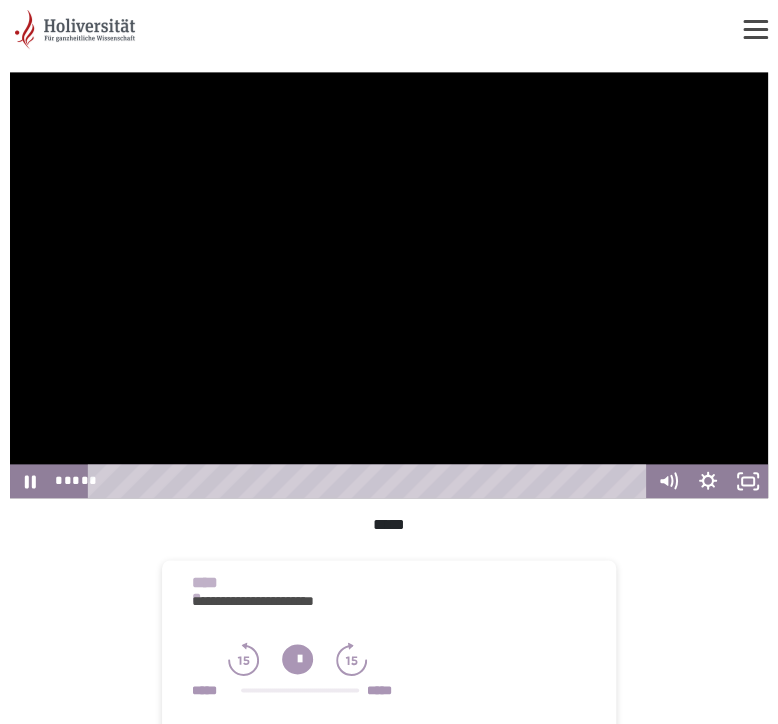click at bounding box center (389, 285) 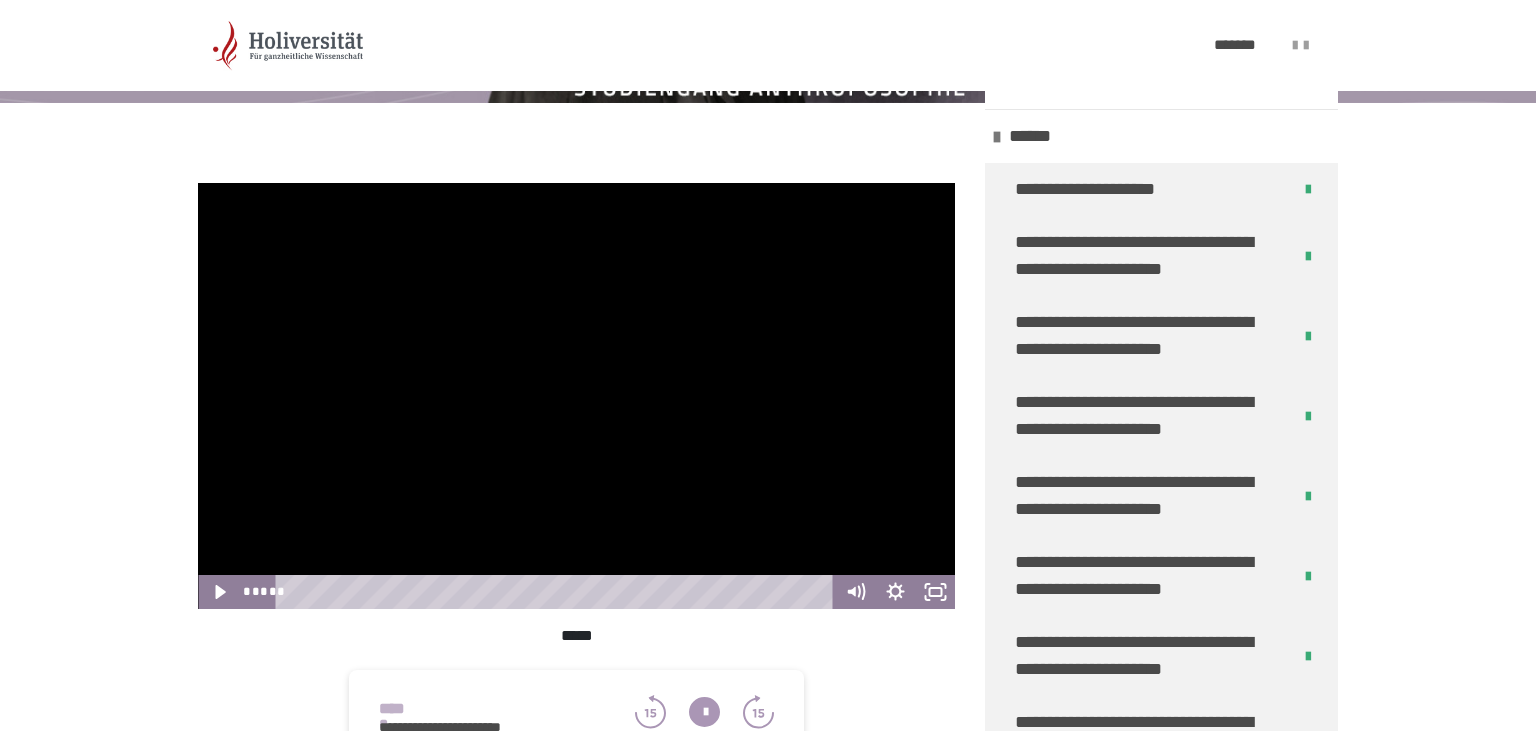 scroll, scrollTop: 584, scrollLeft: 0, axis: vertical 